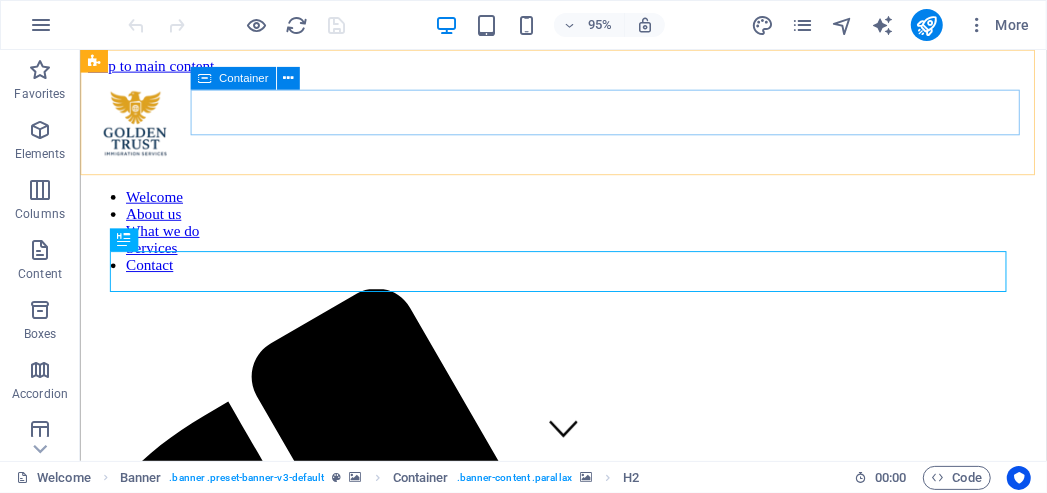 scroll, scrollTop: 0, scrollLeft: 0, axis: both 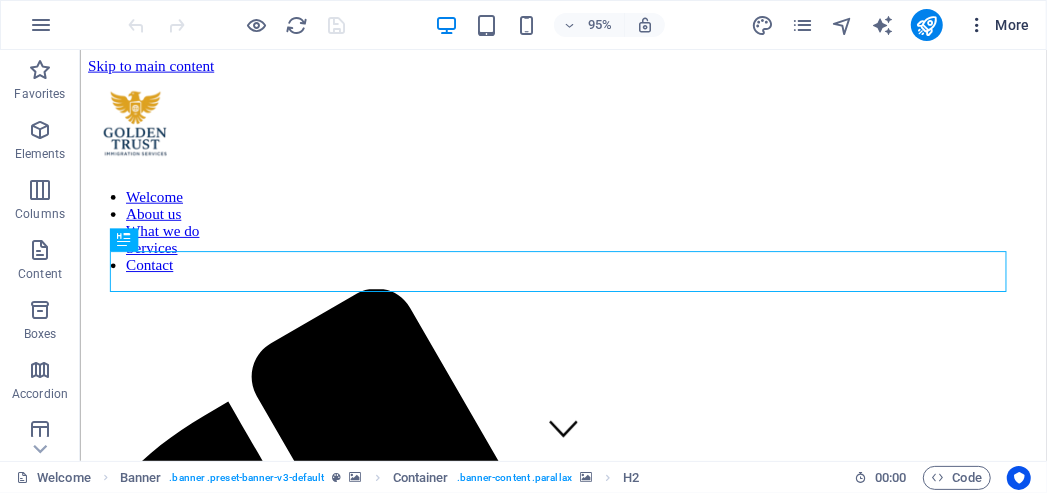 click at bounding box center [977, 25] 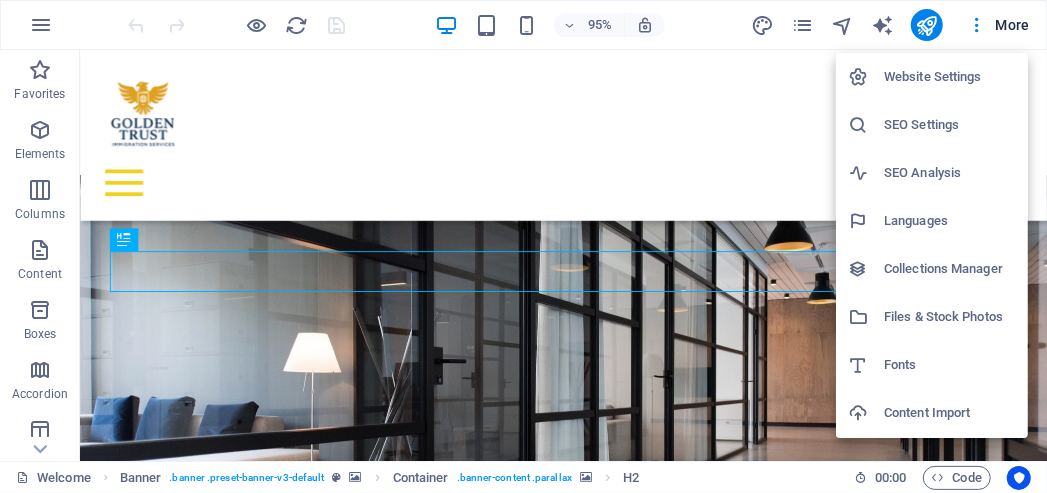 click on "SEO Settings" at bounding box center [950, 125] 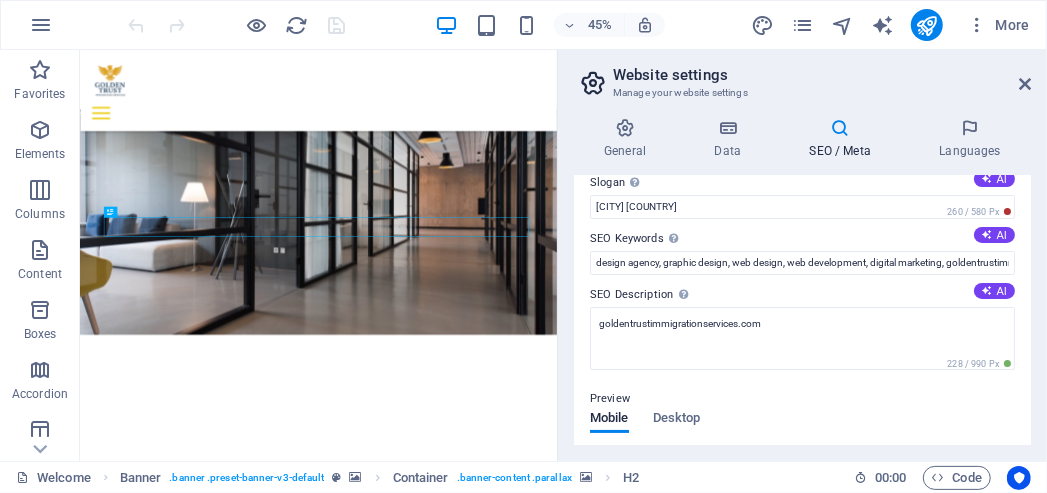 scroll, scrollTop: 35, scrollLeft: 0, axis: vertical 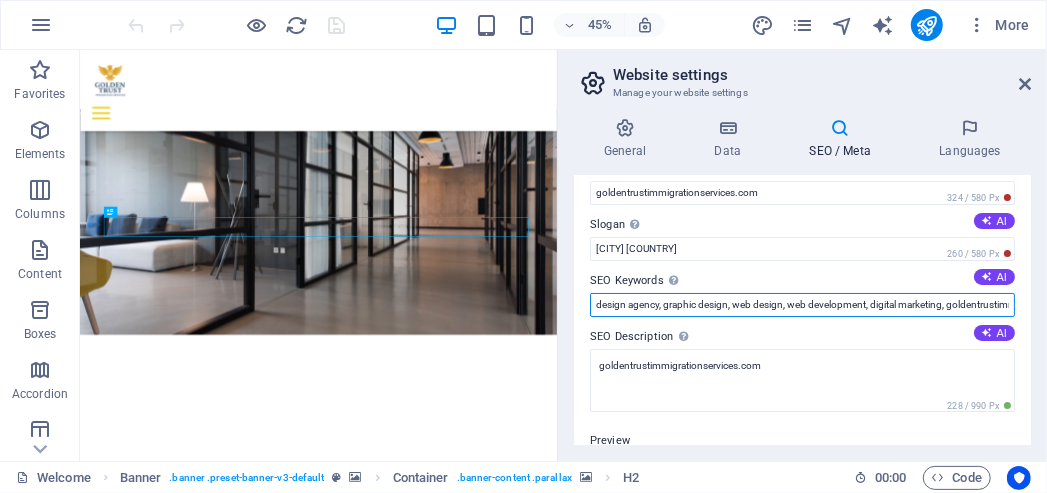 click on "design agency, graphic design, web design, web development, digital marketing, goldentrustimmigrationservices.com," at bounding box center (802, 305) 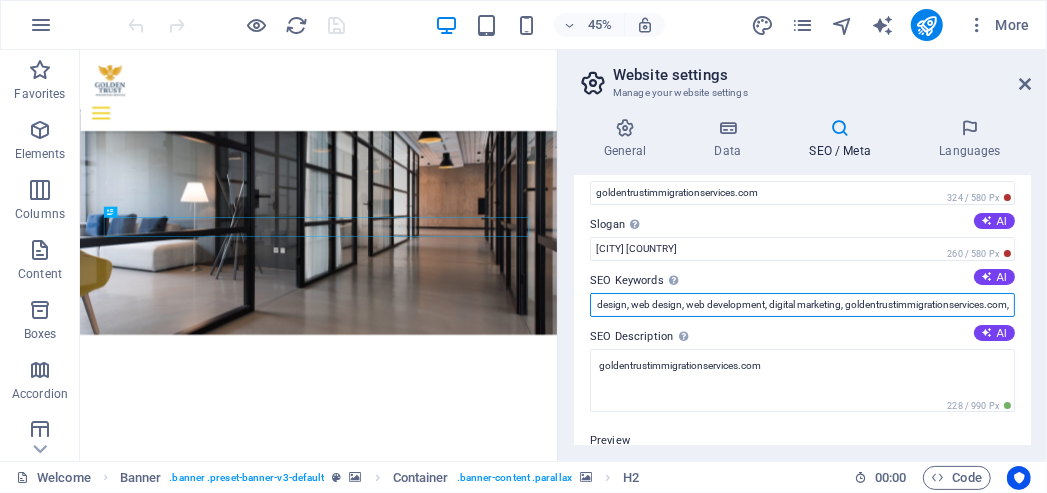 scroll, scrollTop: 0, scrollLeft: 119, axis: horizontal 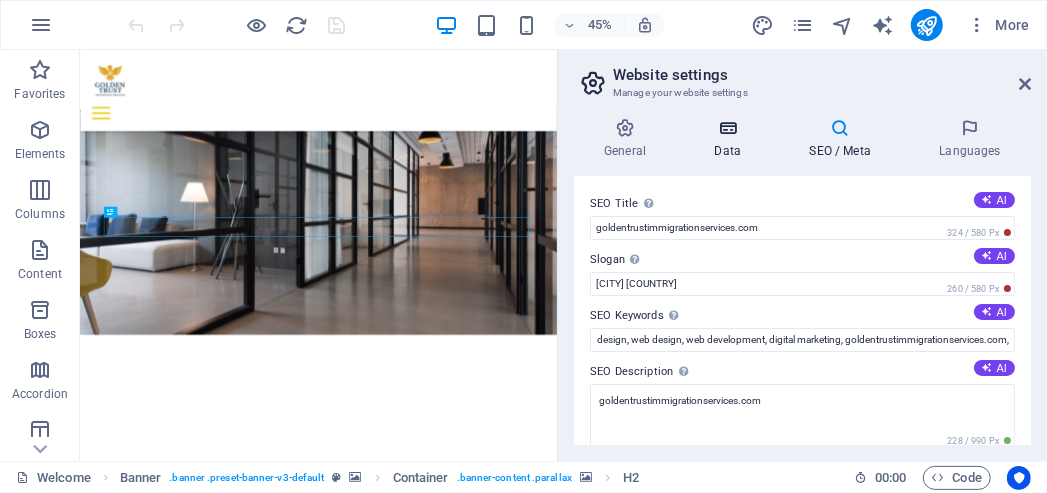 click on "Data" at bounding box center [731, 139] 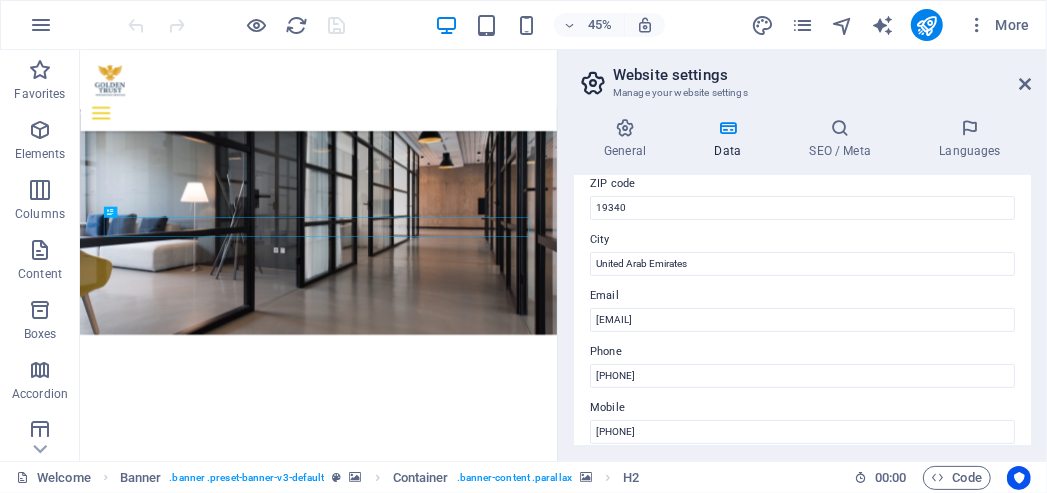 scroll, scrollTop: 0, scrollLeft: 0, axis: both 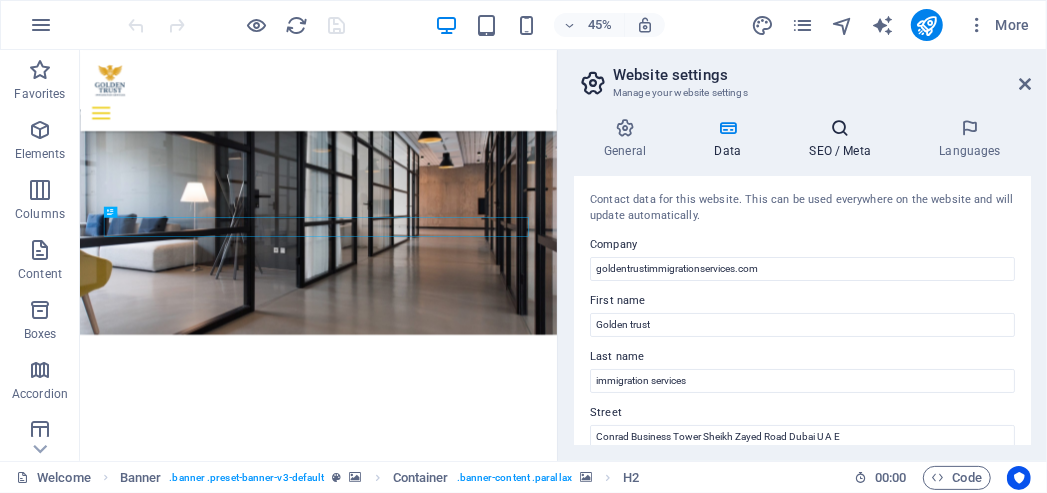 click at bounding box center [840, 128] 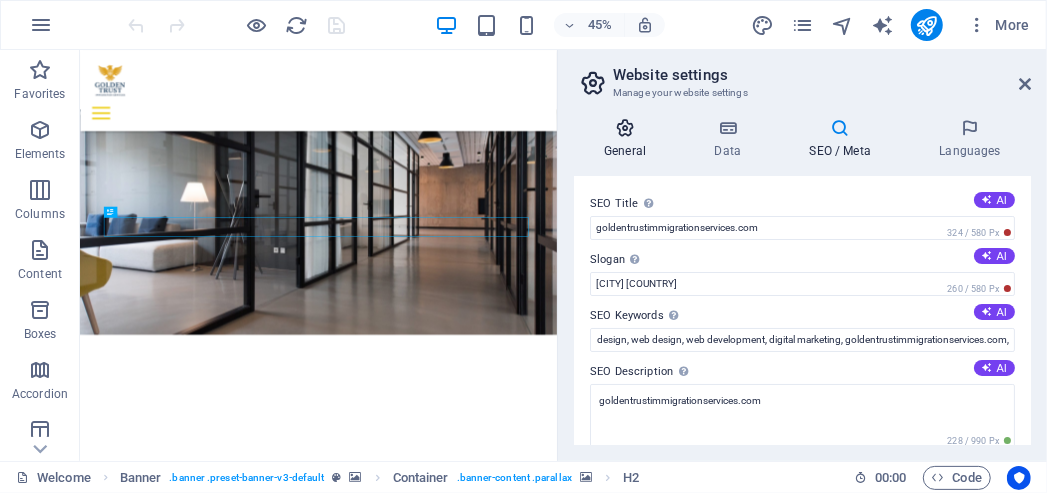 click at bounding box center [625, 128] 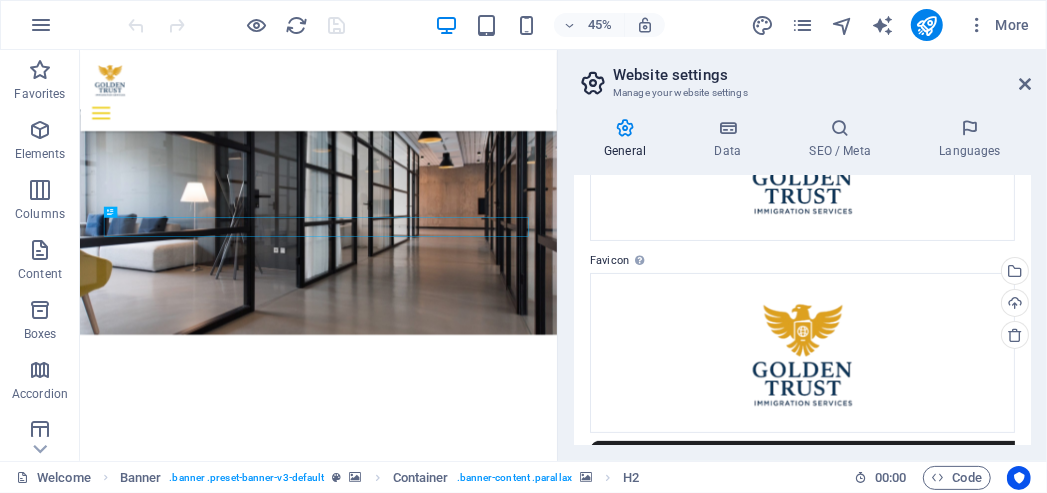 scroll, scrollTop: 0, scrollLeft: 0, axis: both 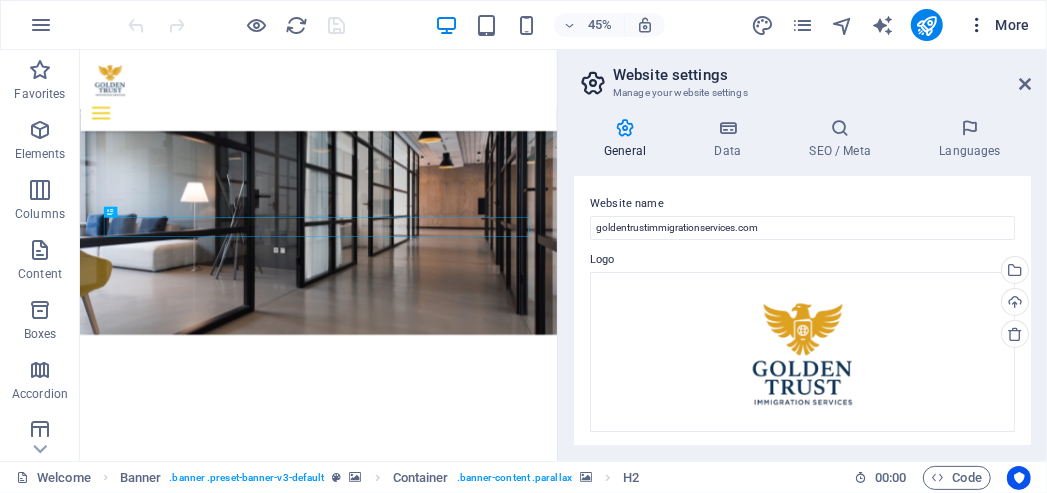 click at bounding box center [977, 25] 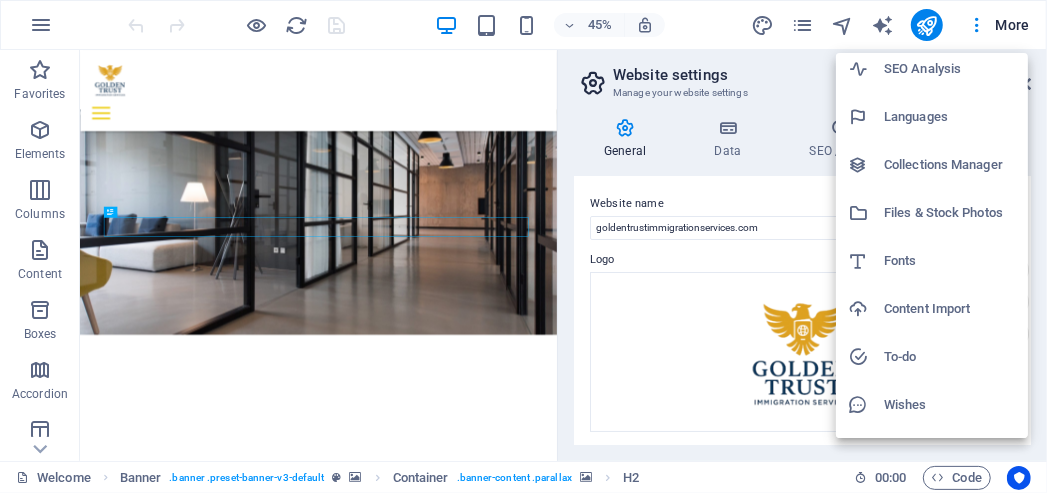 scroll, scrollTop: 143, scrollLeft: 0, axis: vertical 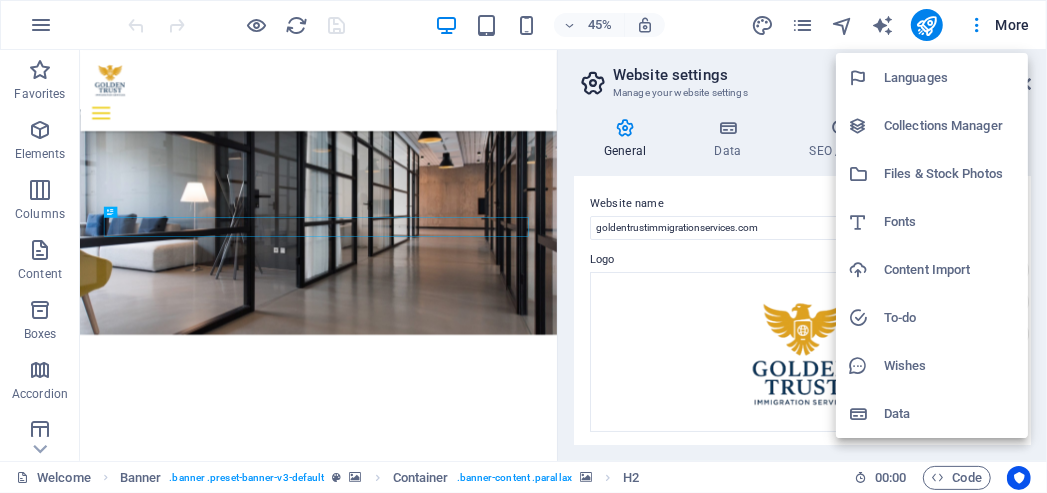 click on "Data" at bounding box center [950, 414] 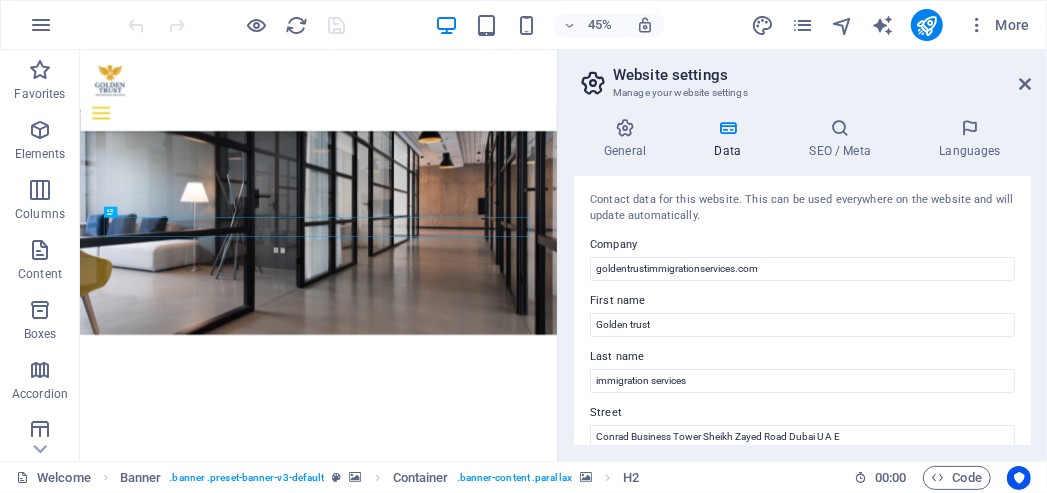 drag, startPoint x: 1017, startPoint y: 230, endPoint x: 1022, endPoint y: 251, distance: 21.587032 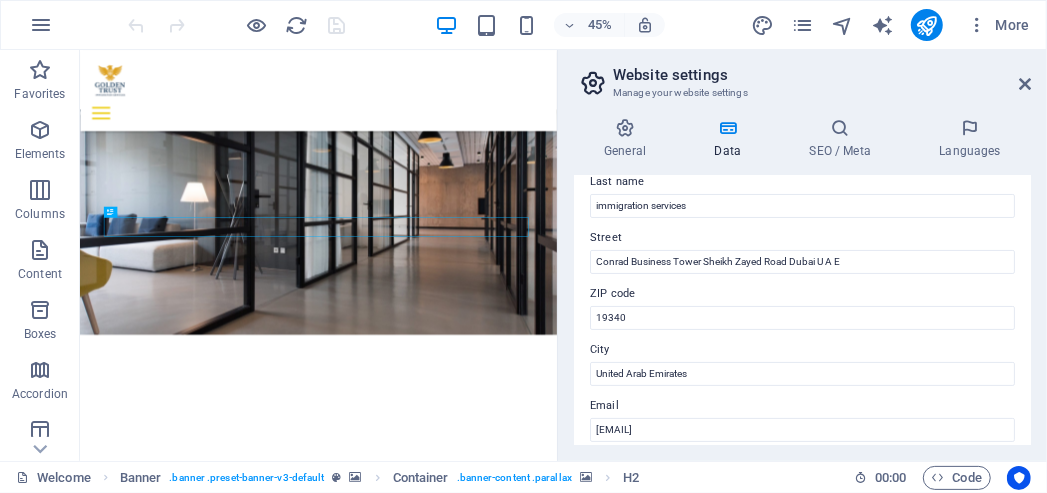 scroll, scrollTop: 0, scrollLeft: 0, axis: both 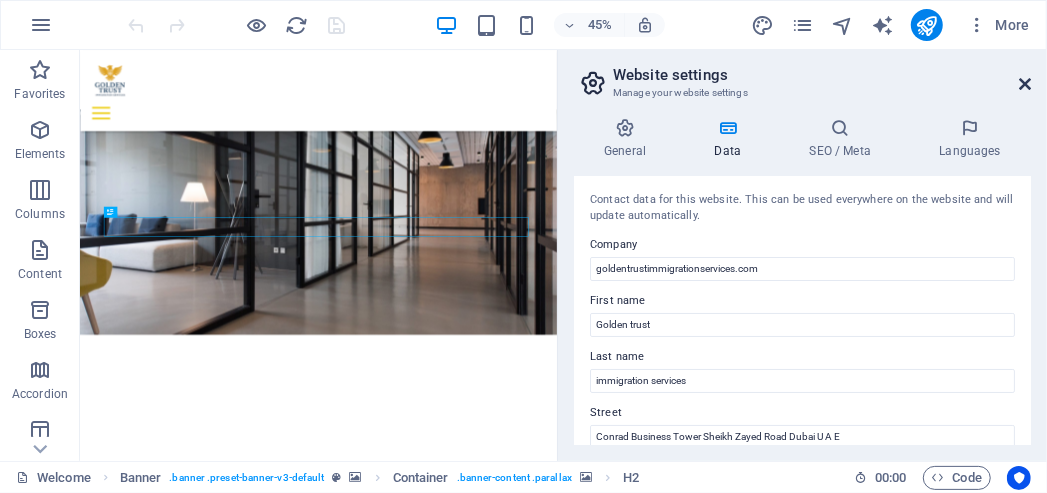 click at bounding box center [1025, 84] 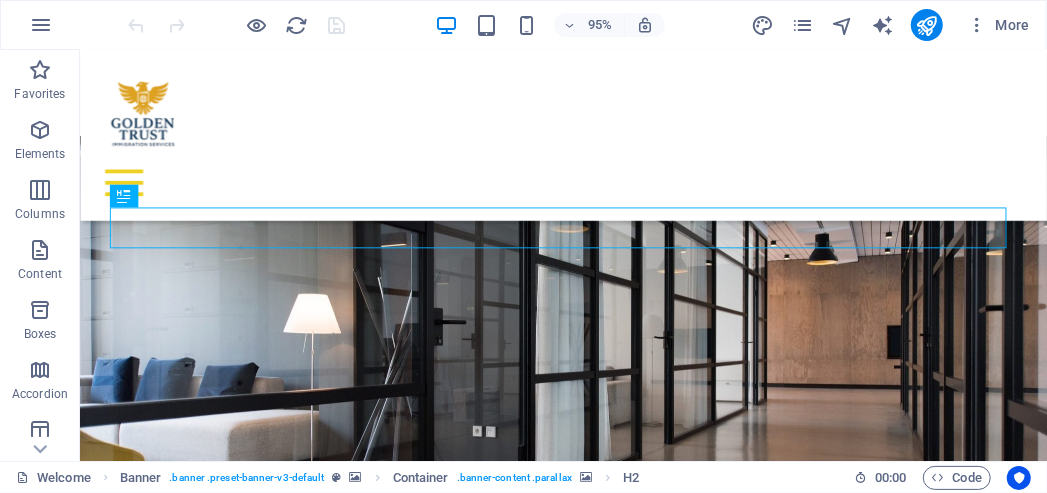 scroll, scrollTop: 46, scrollLeft: 0, axis: vertical 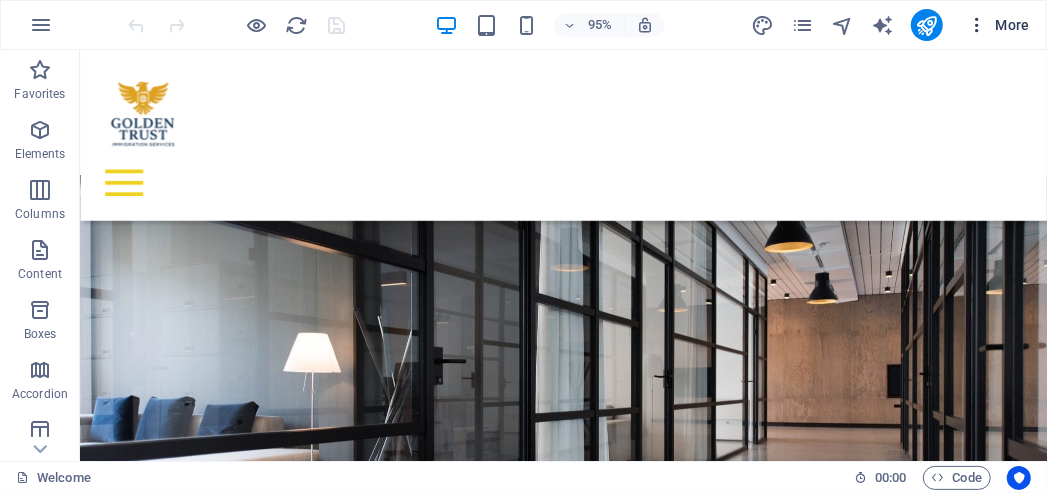 click at bounding box center (977, 25) 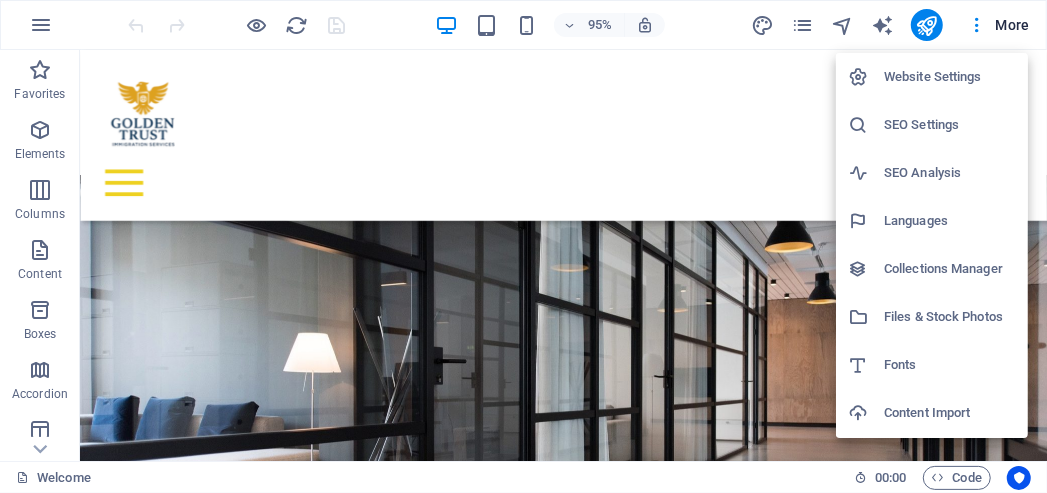 click at bounding box center [523, 246] 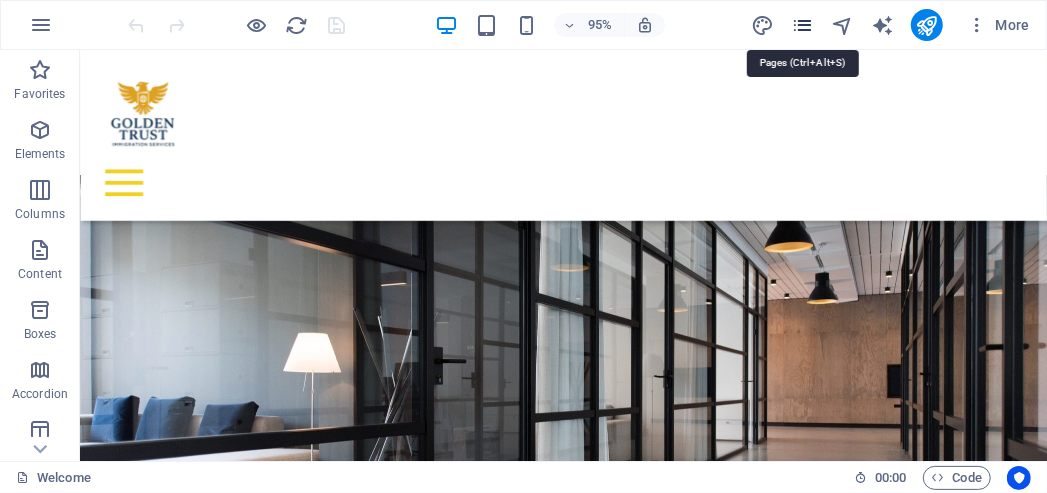 click at bounding box center [802, 25] 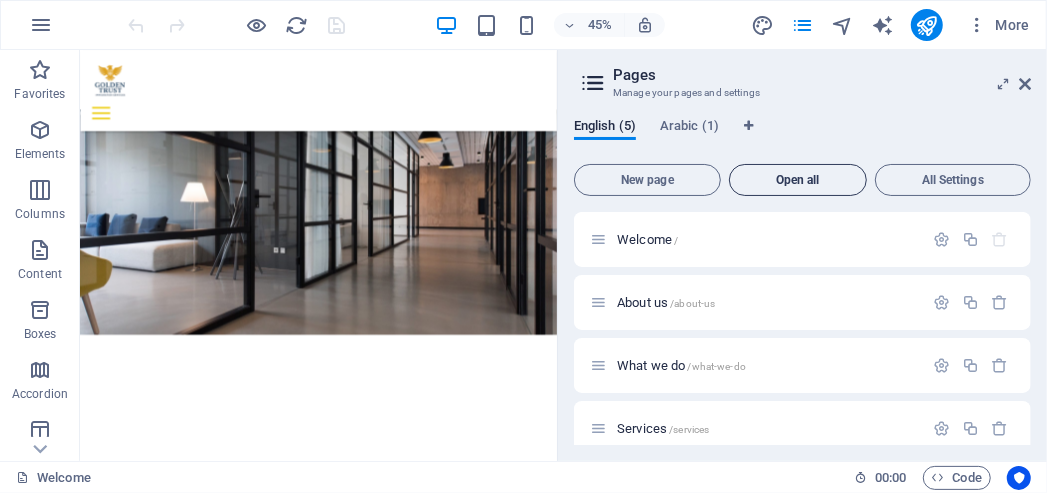 click on "Open all" at bounding box center [798, 180] 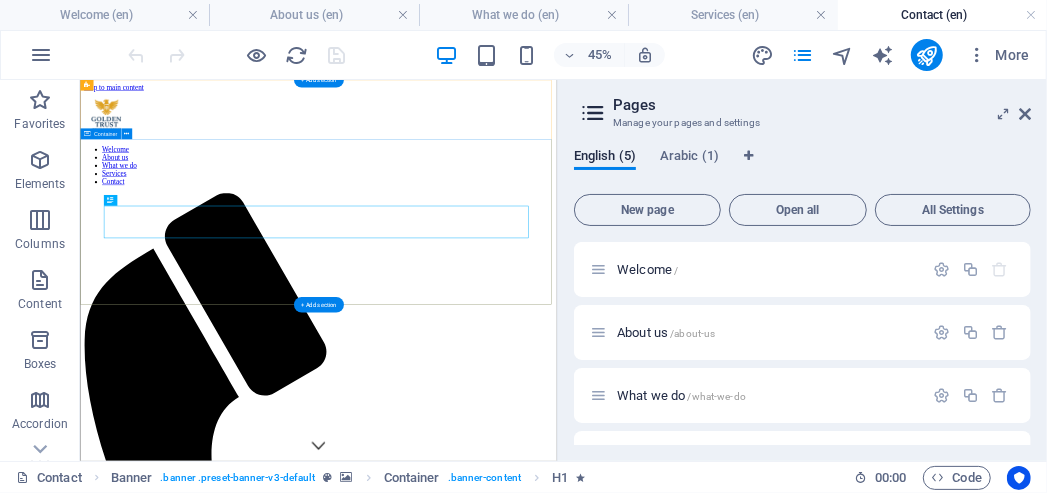 scroll, scrollTop: 0, scrollLeft: 0, axis: both 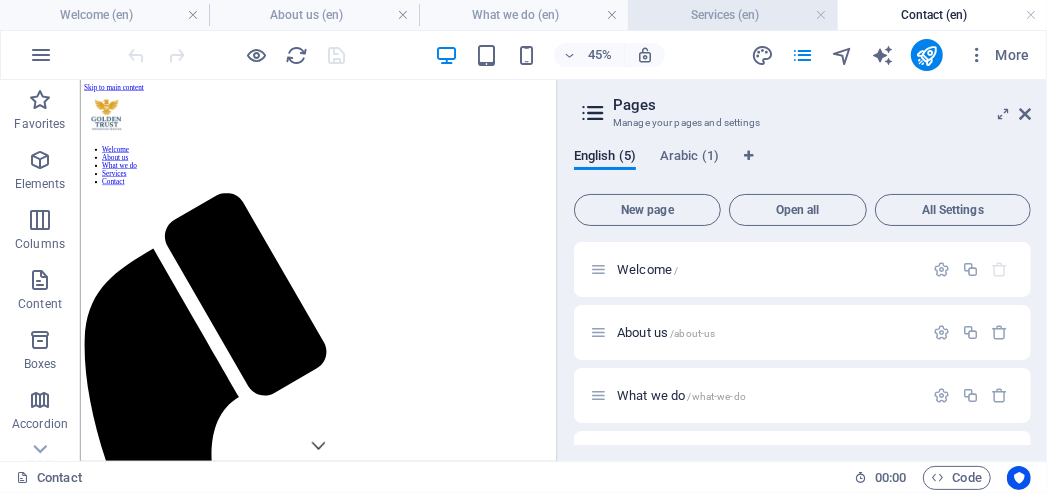 click on "Services (en)" at bounding box center [732, 15] 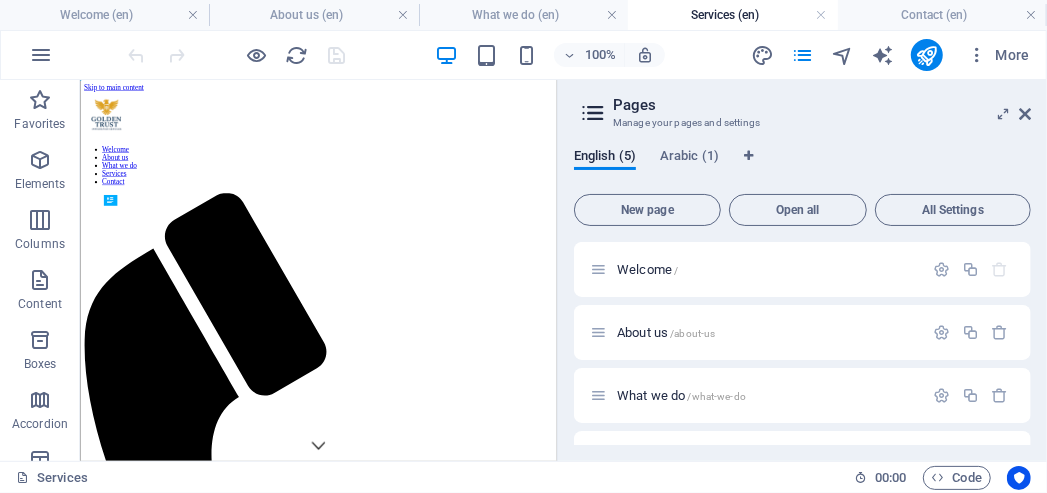 scroll, scrollTop: 0, scrollLeft: 0, axis: both 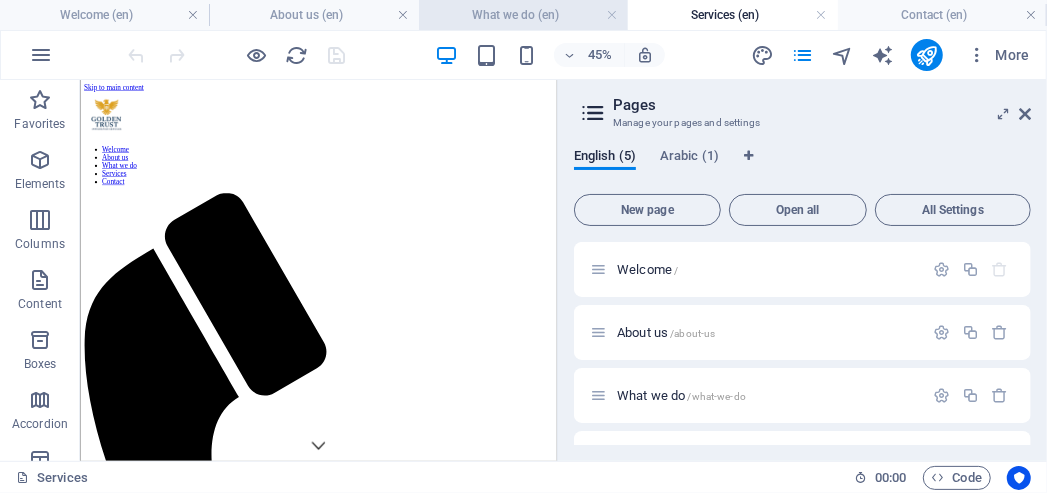 click on "What we do (en)" at bounding box center (523, 15) 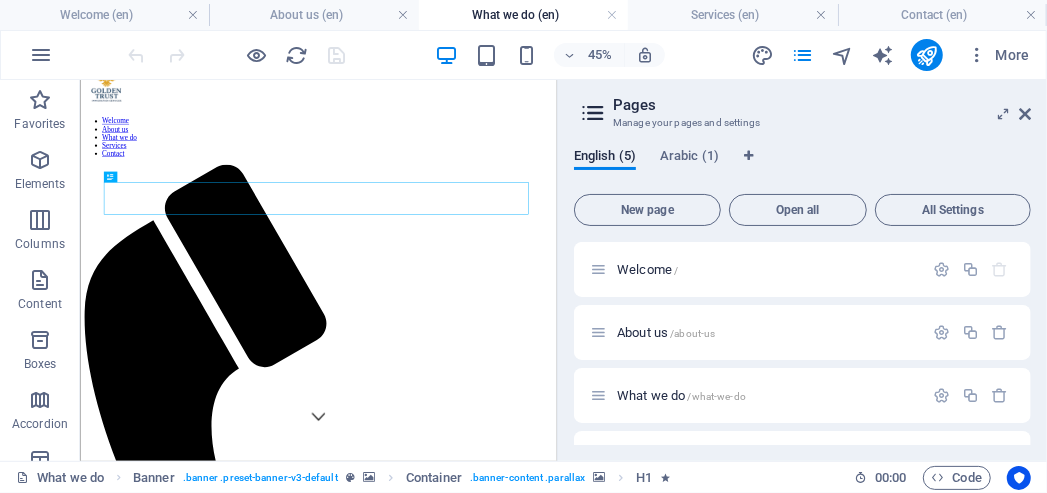 scroll, scrollTop: 131, scrollLeft: 0, axis: vertical 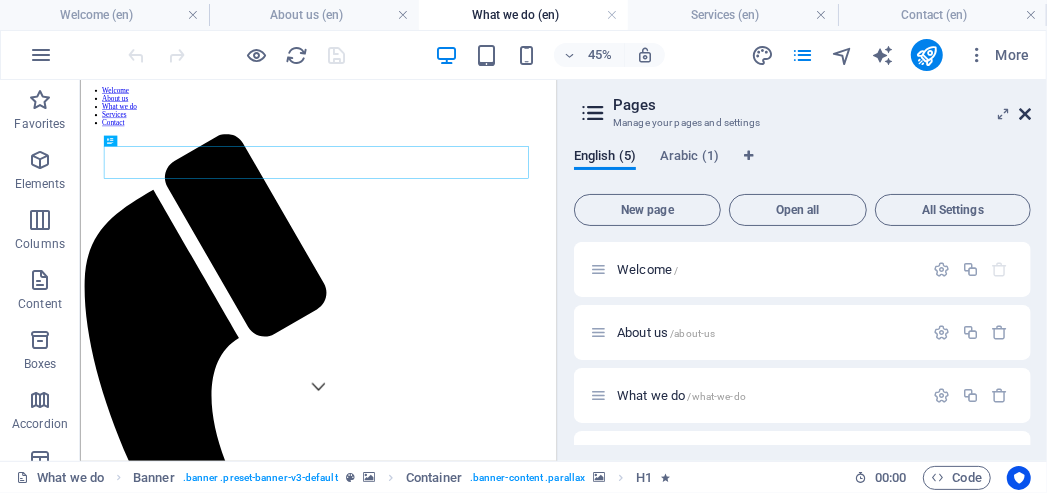 click at bounding box center [1025, 114] 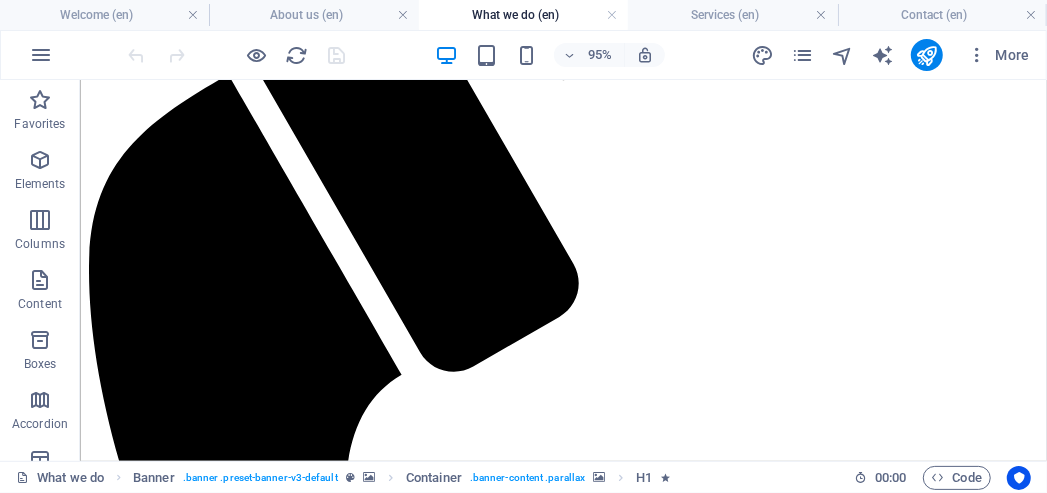 scroll, scrollTop: 404, scrollLeft: 0, axis: vertical 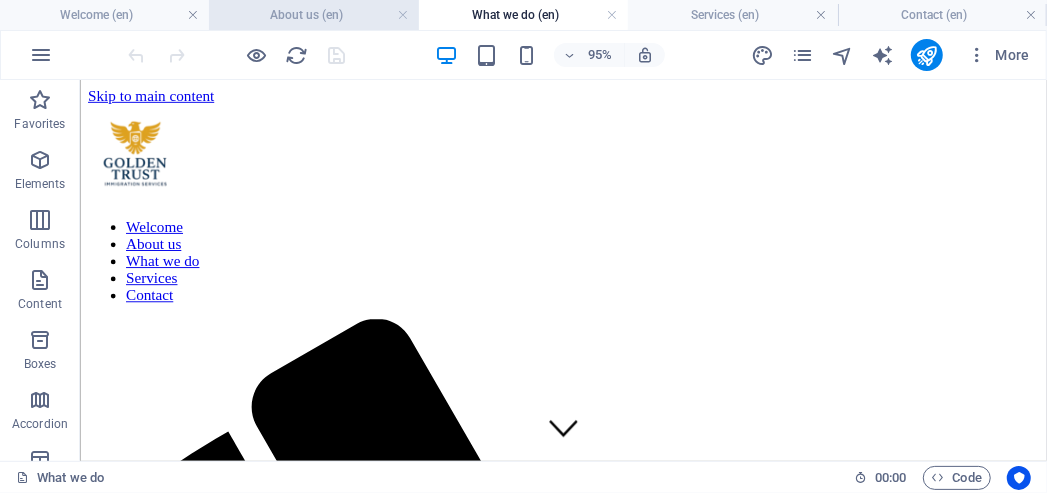 click on "About us (en)" at bounding box center [313, 15] 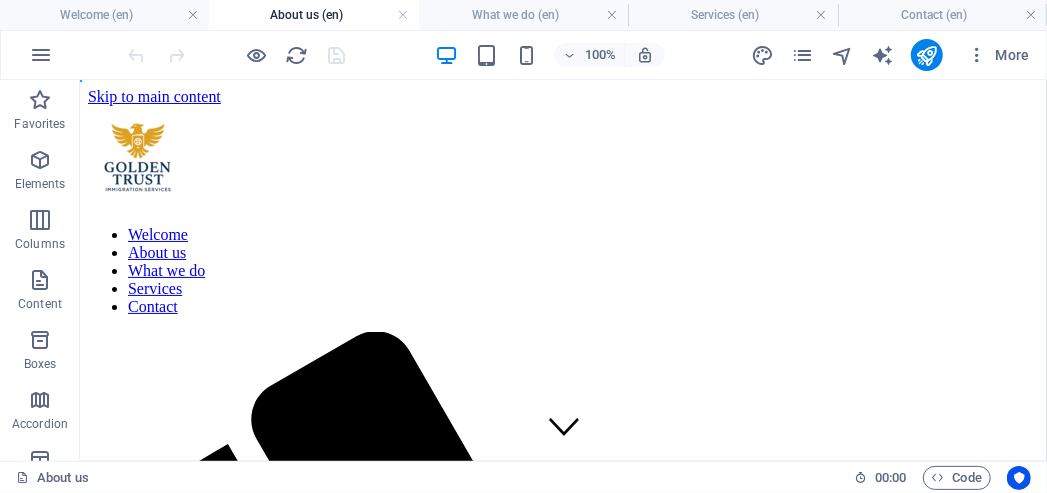 scroll, scrollTop: 0, scrollLeft: 0, axis: both 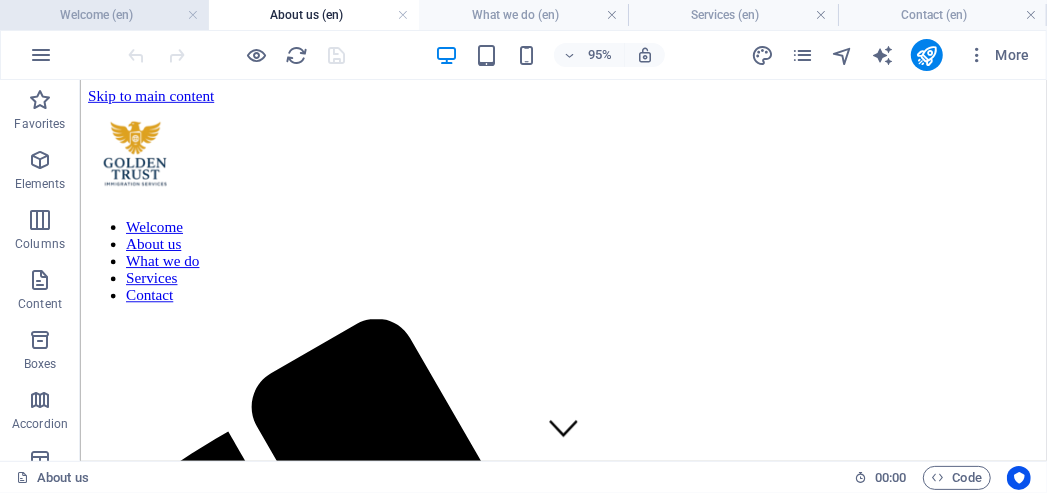 click on "Welcome (en)" at bounding box center [104, 15] 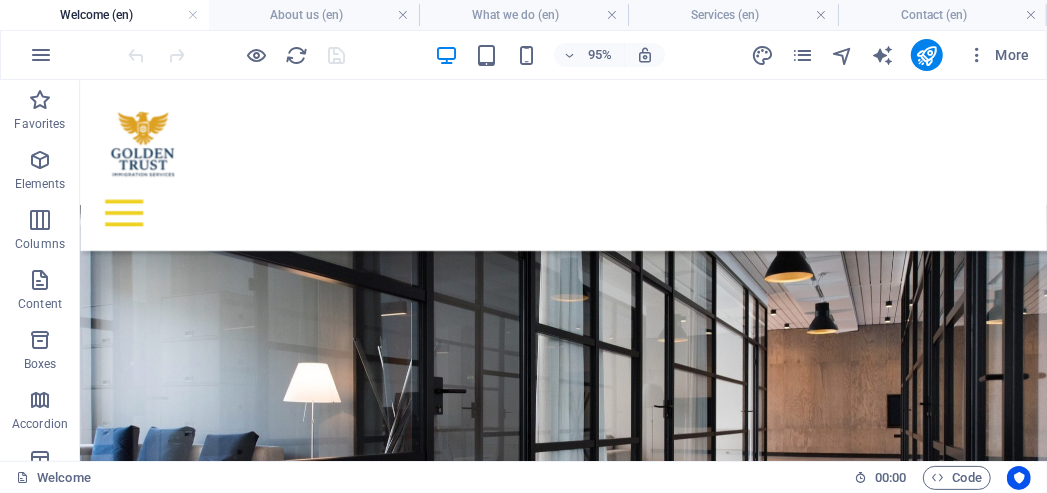 drag, startPoint x: 1097, startPoint y: 89, endPoint x: 1093, endPoint y: 129, distance: 40.1995 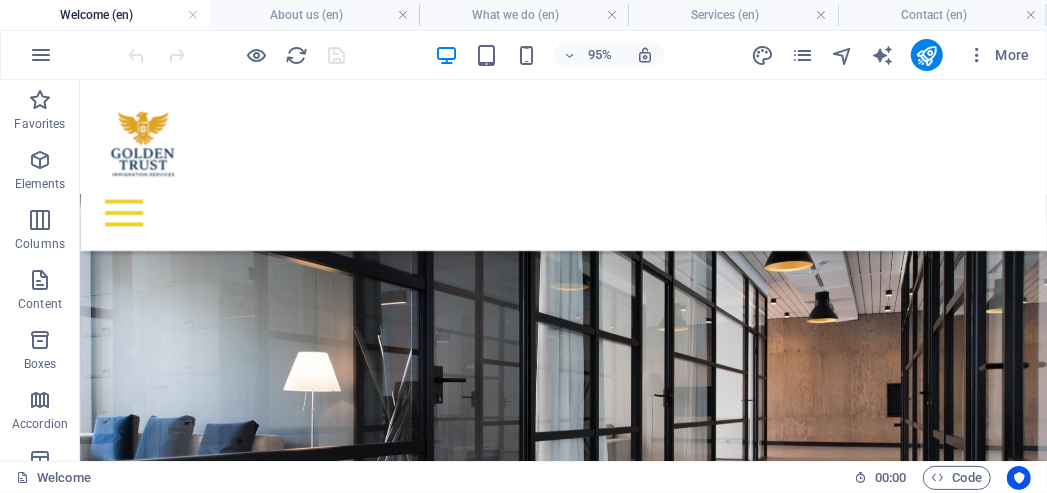 scroll, scrollTop: 0, scrollLeft: 0, axis: both 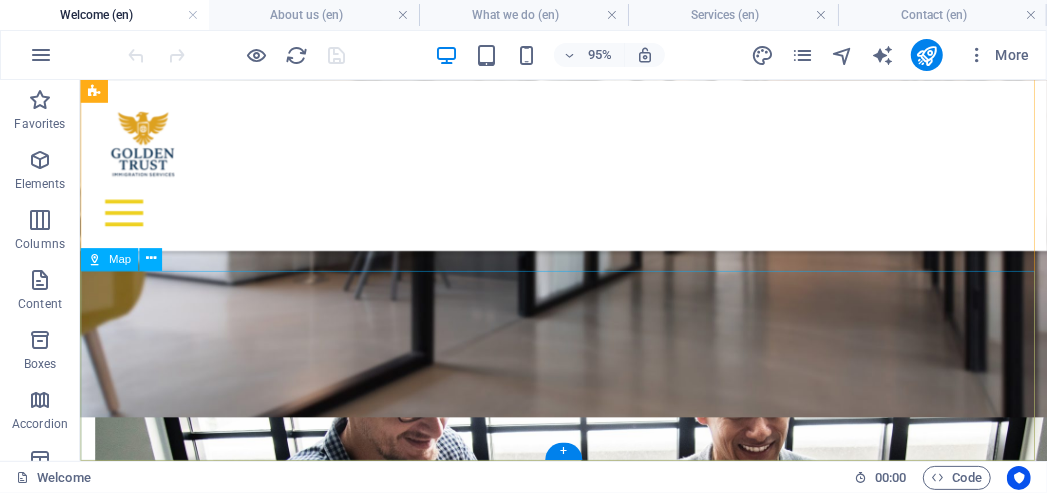 click on "← Move left → Move right ↑ Move up ↓ Move down + Zoom in - Zoom out Home Jump left by 75% End Jump right by 75% Page Up Jump up by 75% Page Down Jump down by 75% Map Terrain Satellite Labels Keyboard shortcuts Map Data Map data ©2025 Map data ©2025 1 km  Click to toggle between metric and imperial units Terms Report a map error" at bounding box center [589, 4585] 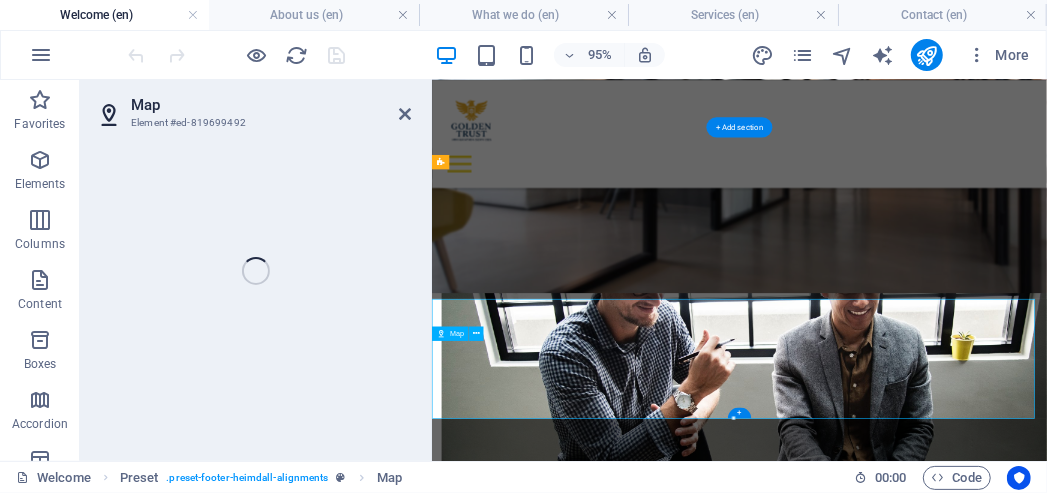 scroll, scrollTop: 2037, scrollLeft: 0, axis: vertical 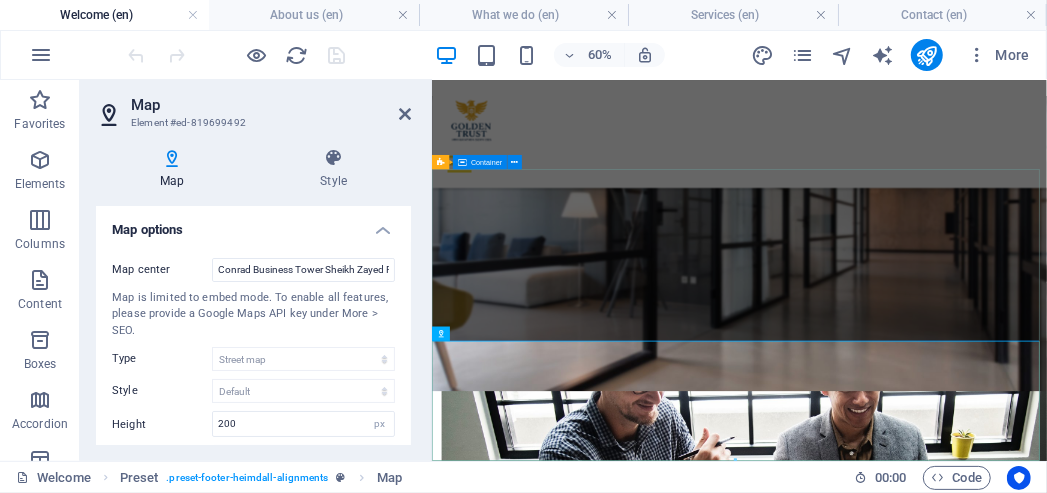 click on "Address [STREET] [CITY] [COUNTRY] Phone Call us now: ‪[PHONE] Landline      [PHONE] Contact   [EMAIL]   [EMAIL]     [EMAIL] Legal Notice  |  Privacy" at bounding box center (943, 3990) 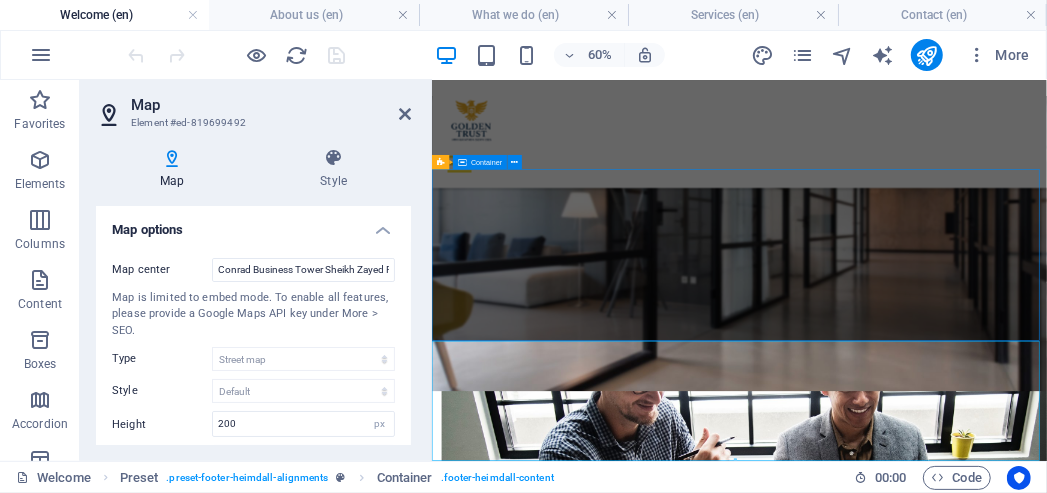 click on "Address [STREET] [CITY] [COUNTRY] Phone Call us now: ‪[PHONE] Landline      [PHONE] Contact   [EMAIL]   [EMAIL]     [EMAIL] Legal Notice  |  Privacy" at bounding box center (943, 3990) 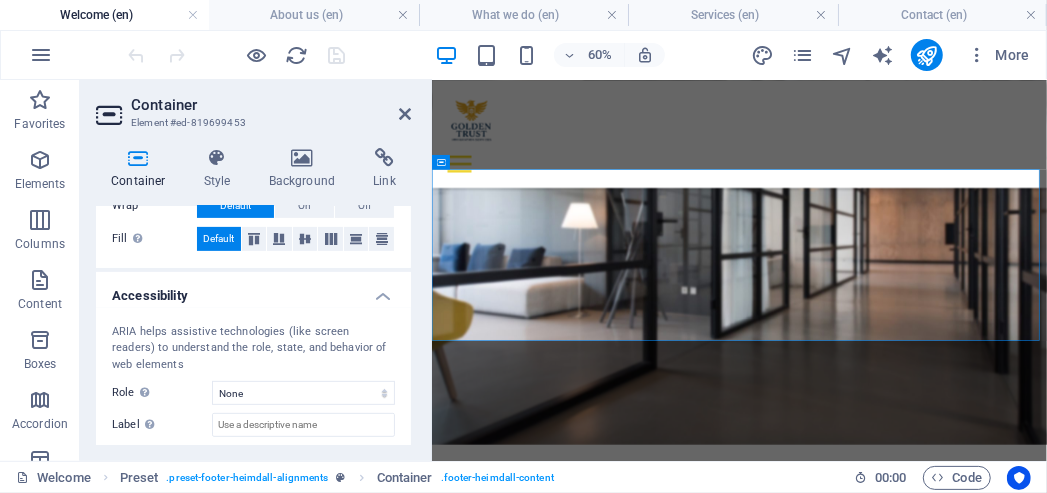 scroll, scrollTop: 0, scrollLeft: 0, axis: both 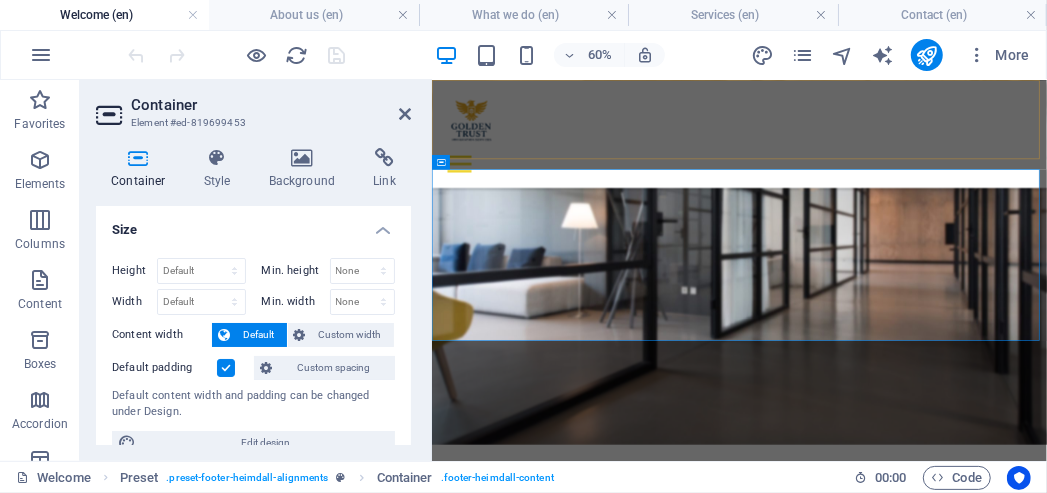 click on "Welcome About us What we do Services Contact" at bounding box center (943, 169) 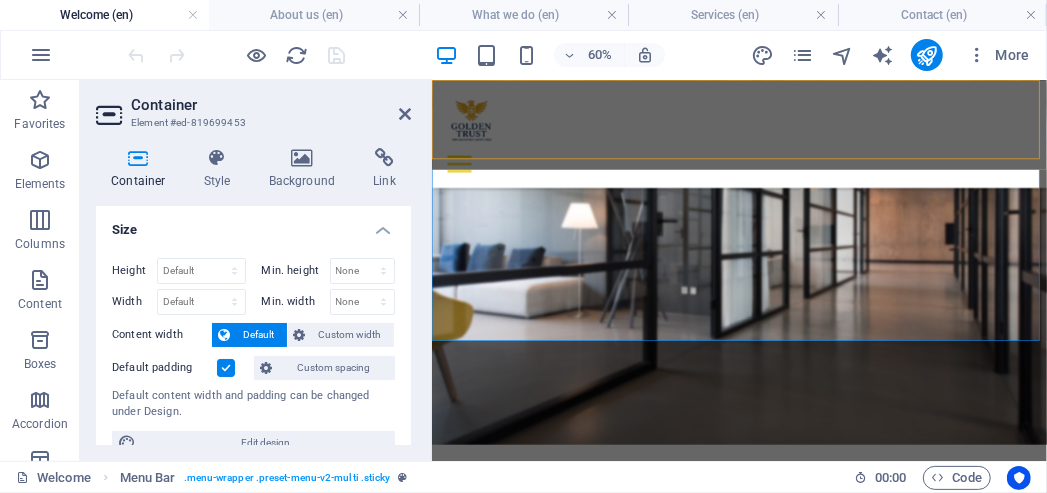 click on "Welcome About us What we do Services Contact" at bounding box center [943, 169] 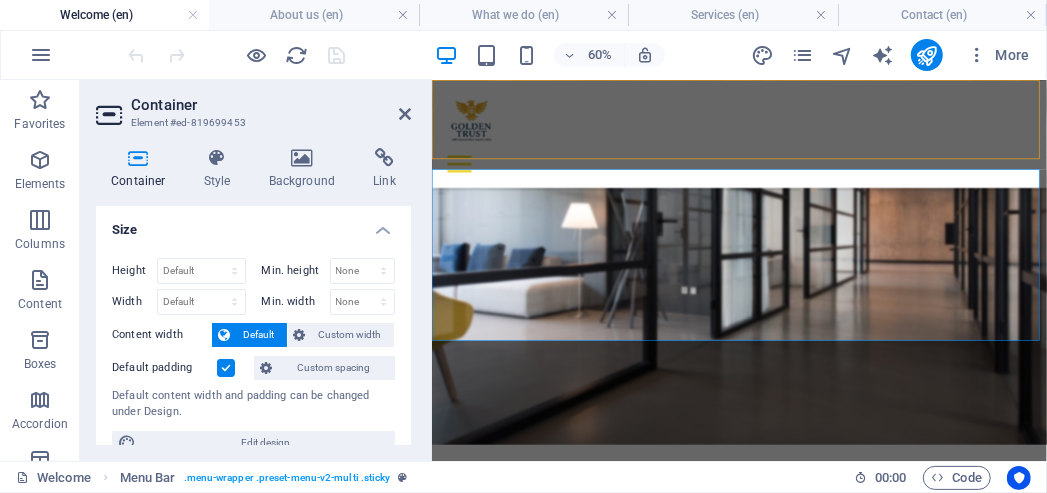 select on "header" 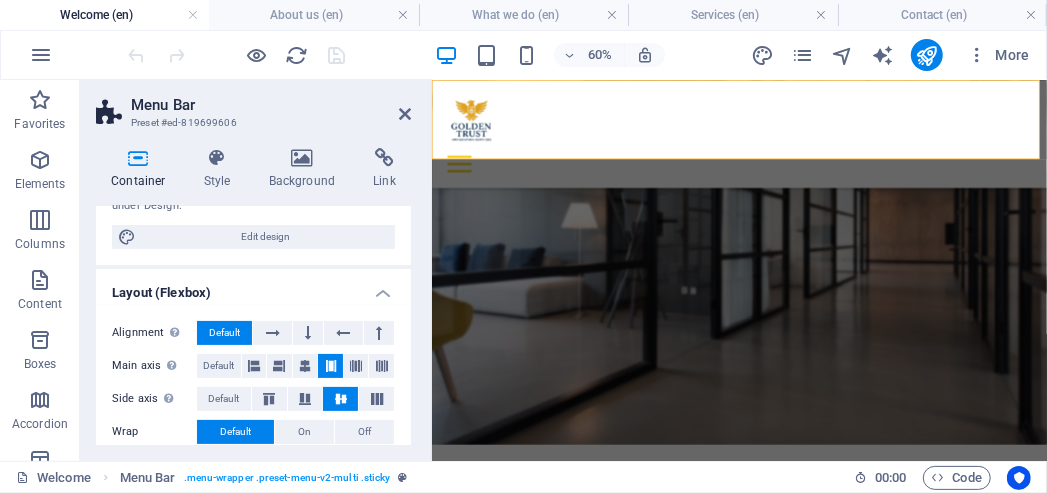 scroll, scrollTop: 0, scrollLeft: 0, axis: both 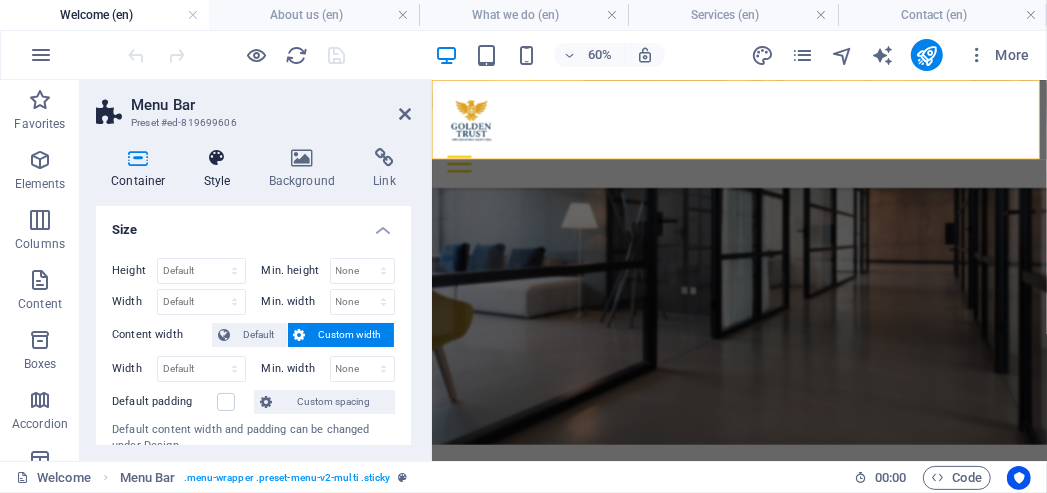 click at bounding box center [217, 158] 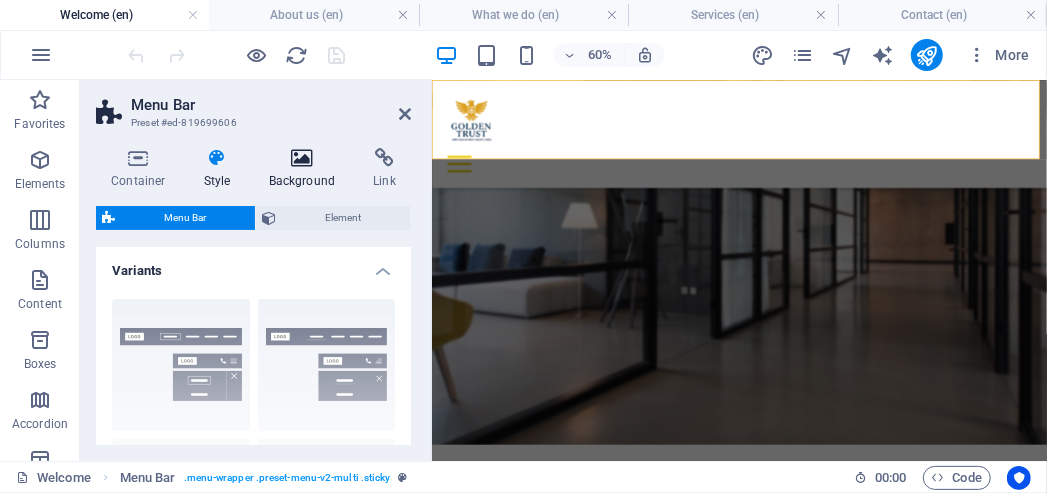 click at bounding box center [302, 158] 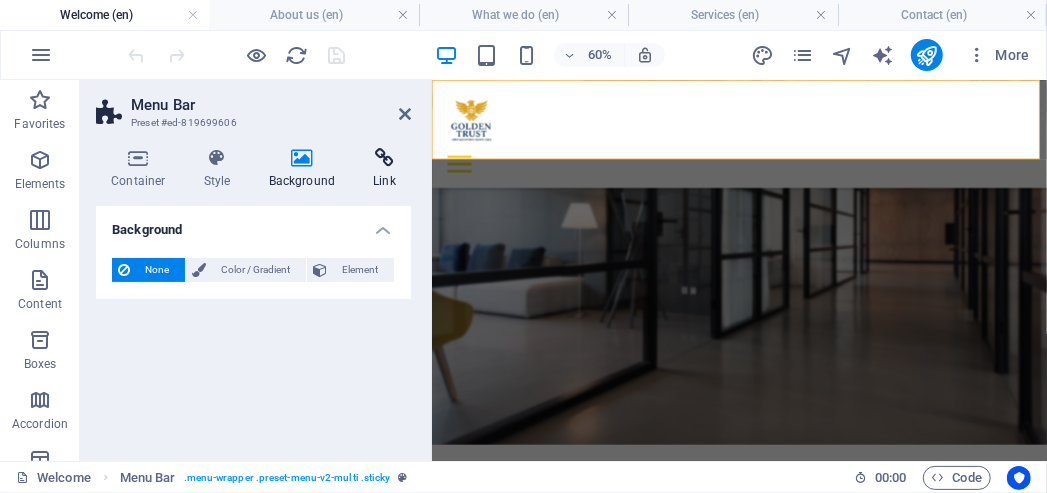 click on "Link" at bounding box center (384, 169) 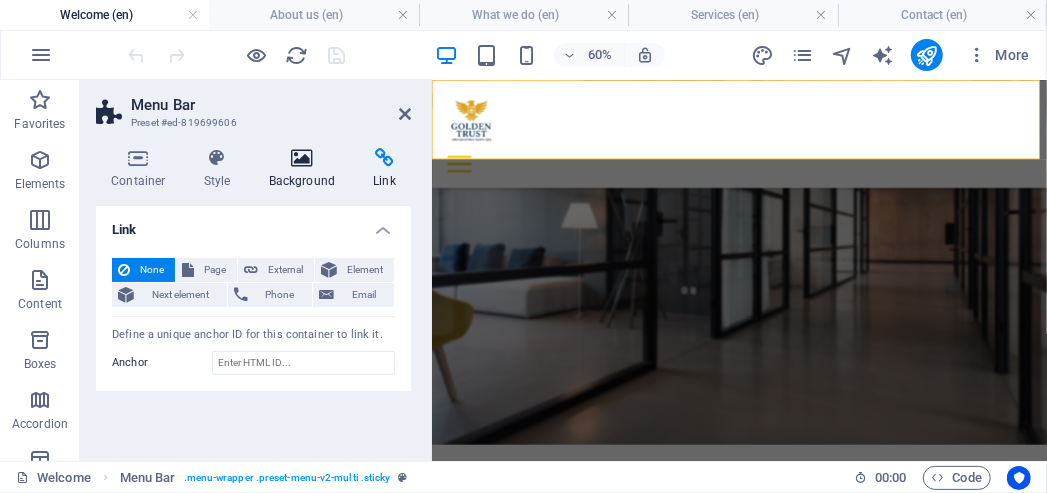 click at bounding box center [302, 158] 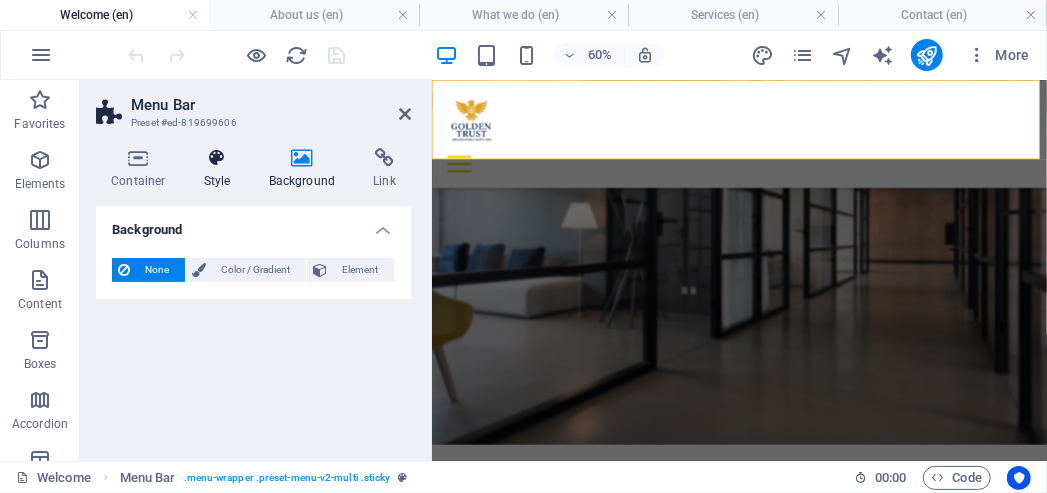 click on "Style" at bounding box center (221, 169) 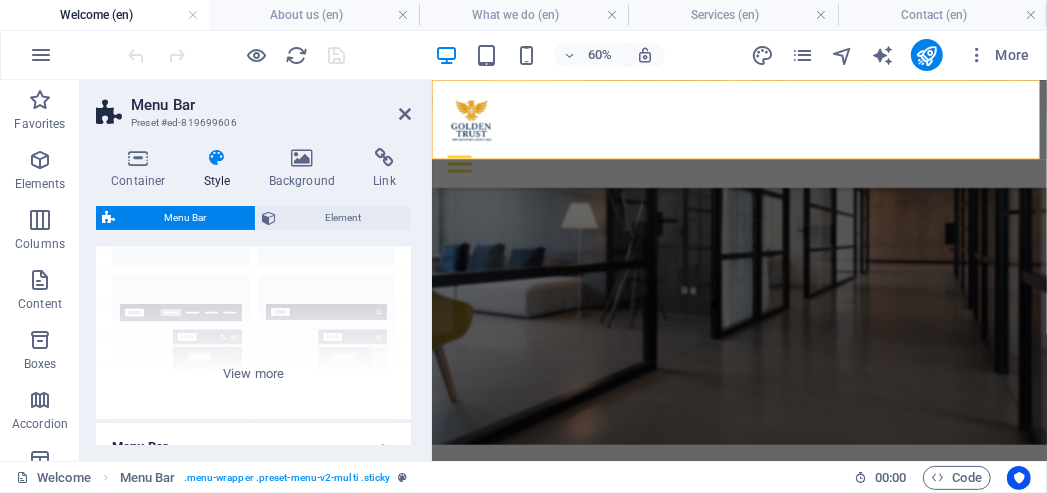 scroll, scrollTop: 0, scrollLeft: 0, axis: both 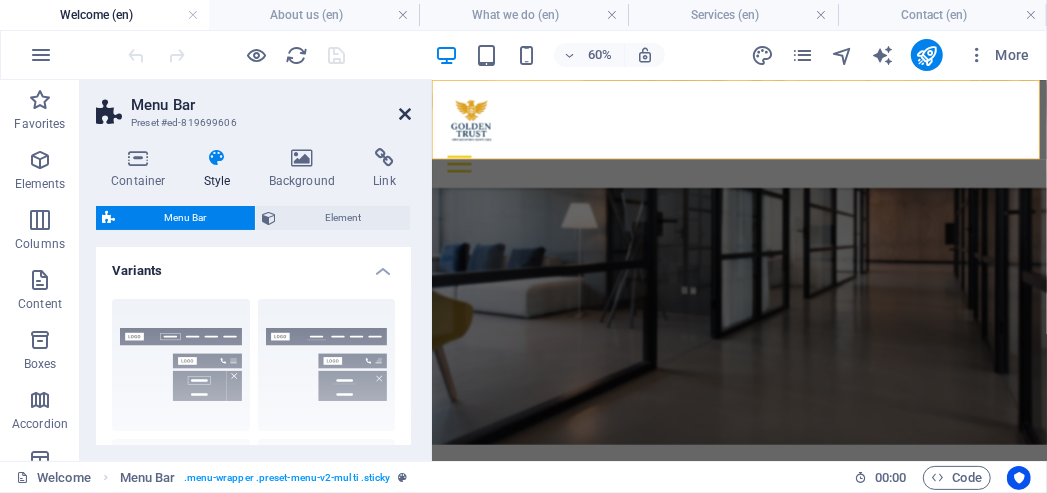 click at bounding box center (405, 114) 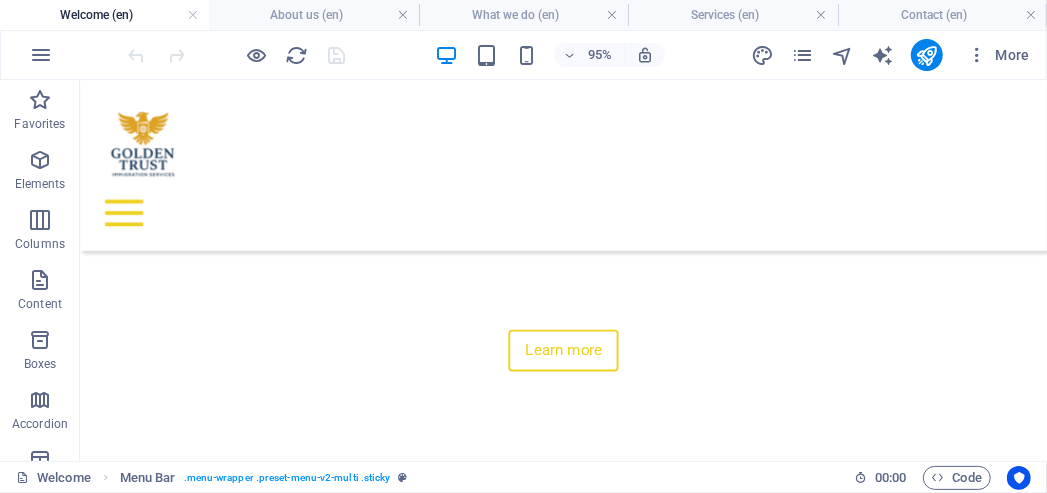 scroll, scrollTop: 1059, scrollLeft: 0, axis: vertical 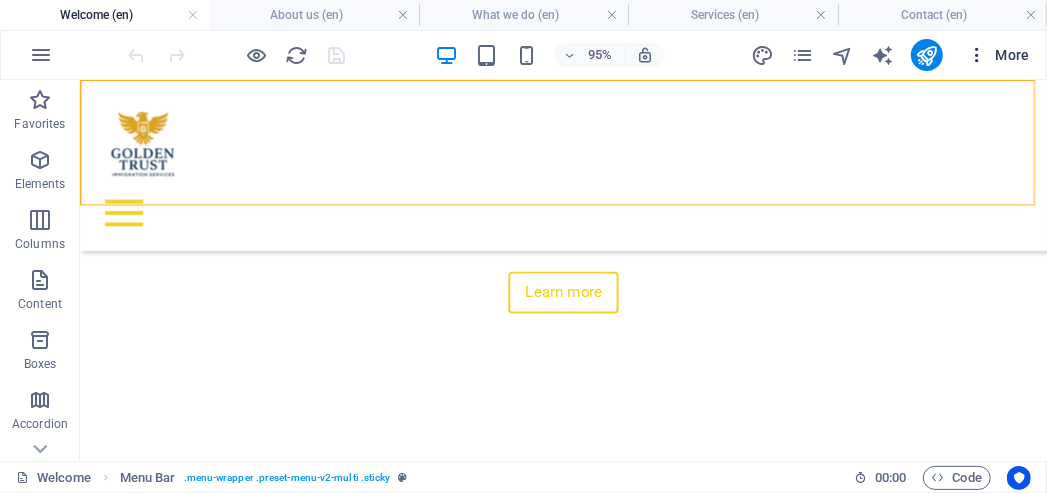 click at bounding box center (977, 55) 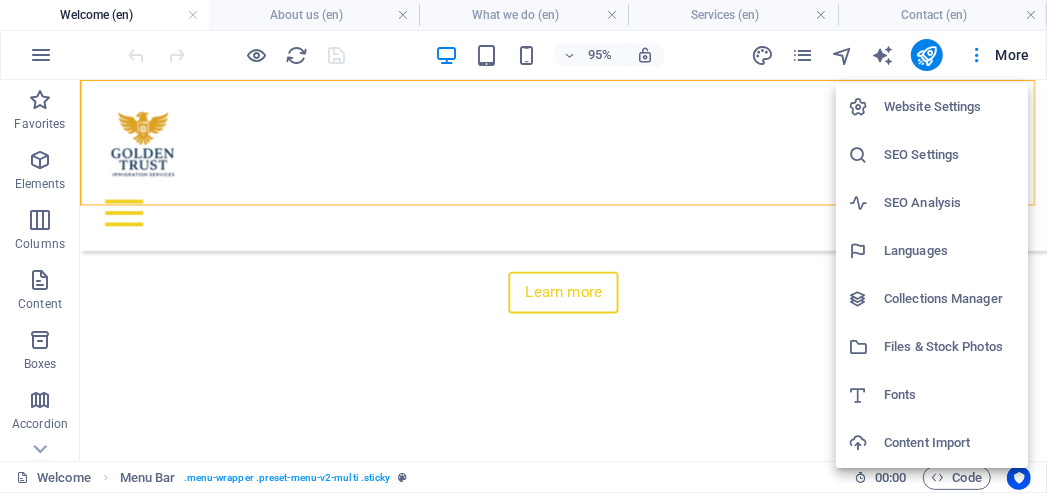 click on "Website Settings" at bounding box center (950, 107) 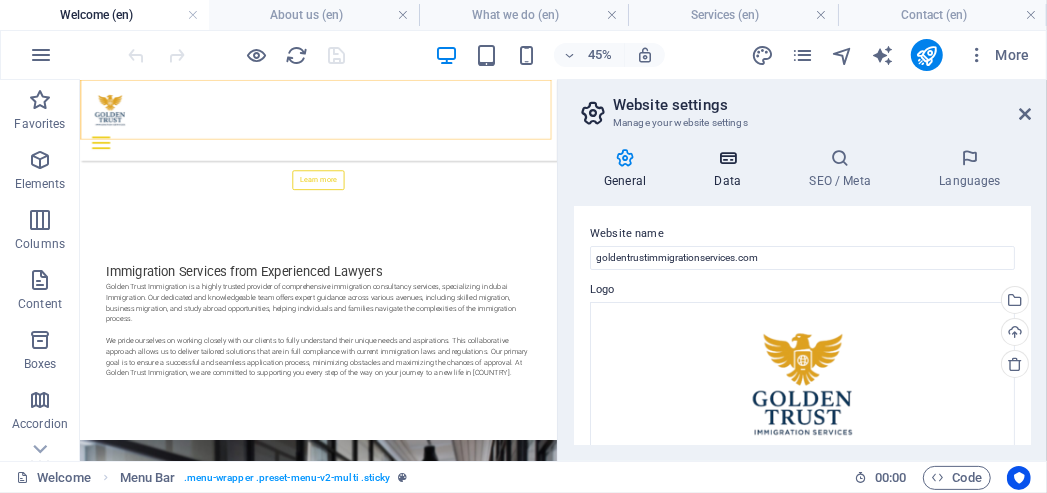 click on "Data" at bounding box center (731, 169) 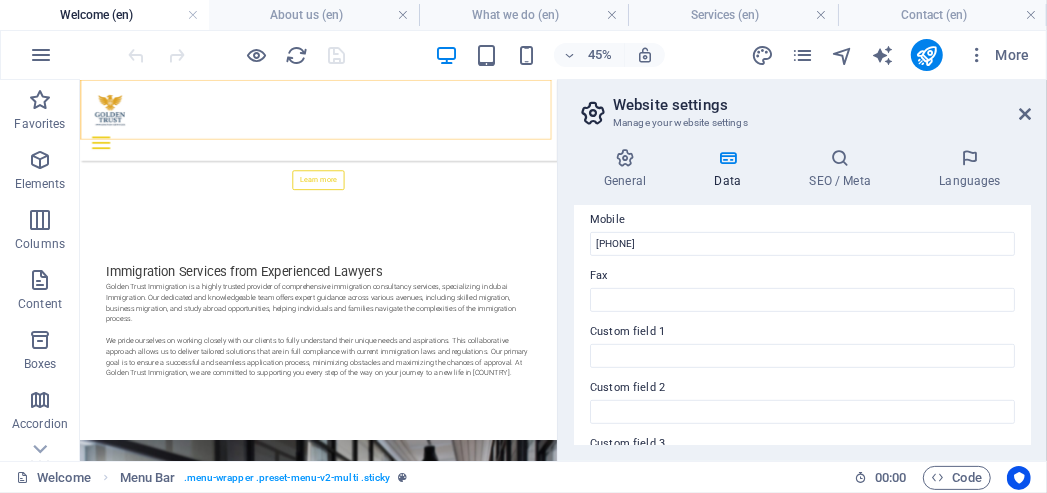 scroll, scrollTop: 523, scrollLeft: 0, axis: vertical 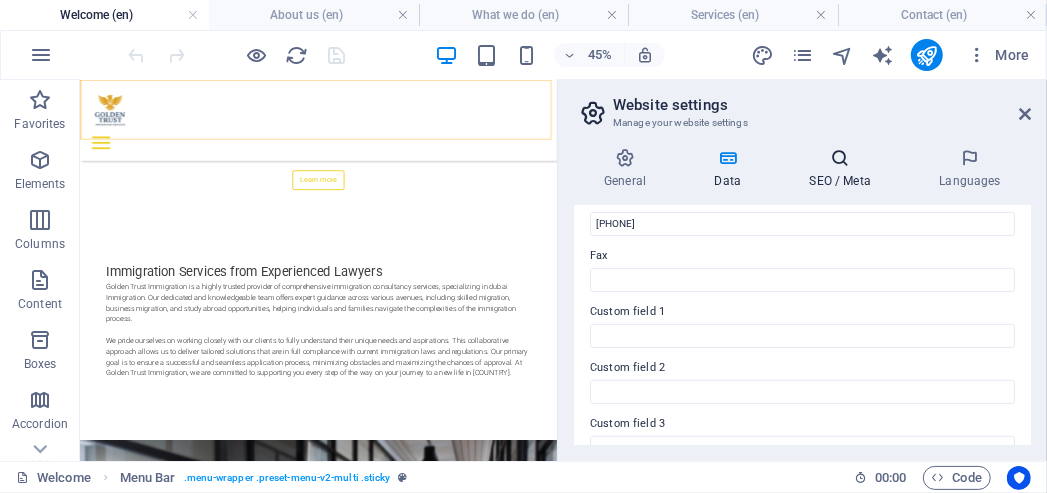 click on "SEO / Meta" at bounding box center (844, 169) 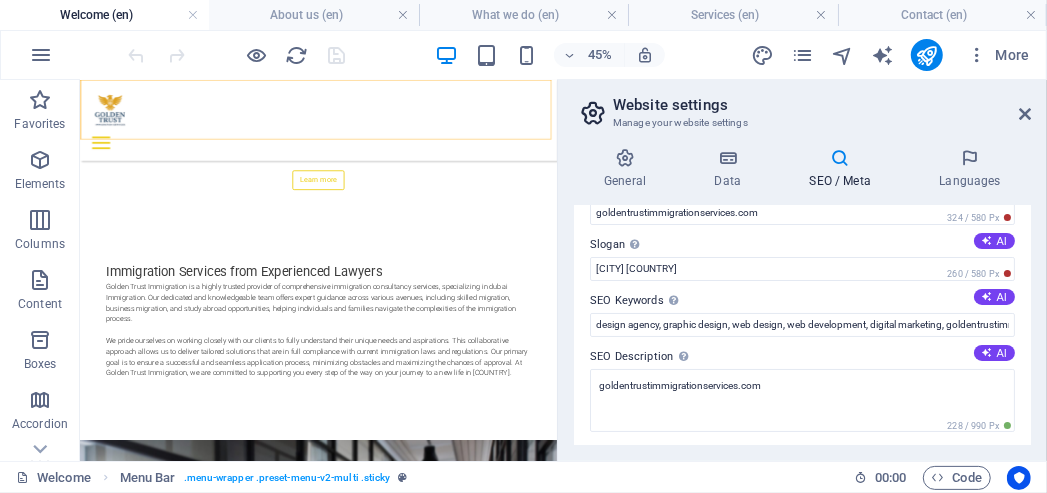scroll, scrollTop: 75, scrollLeft: 0, axis: vertical 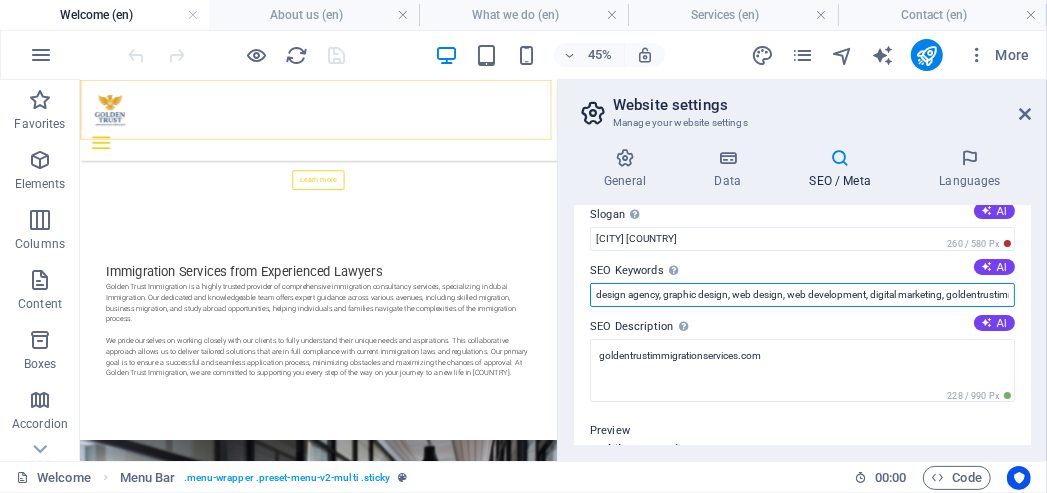 click on "design agency, graphic design, web design, web development, digital marketing, goldentrustimmigrationservices.com," at bounding box center (802, 295) 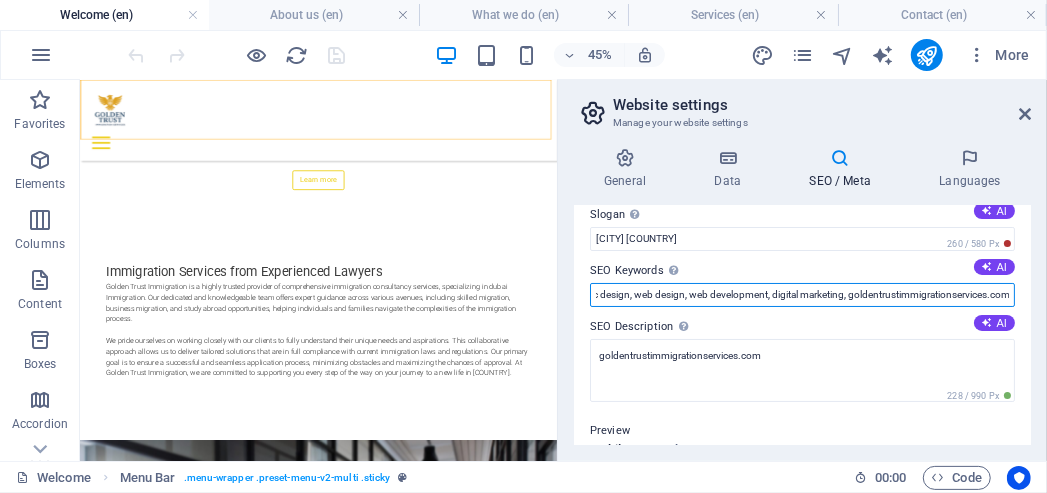 scroll, scrollTop: 0, scrollLeft: 119, axis: horizontal 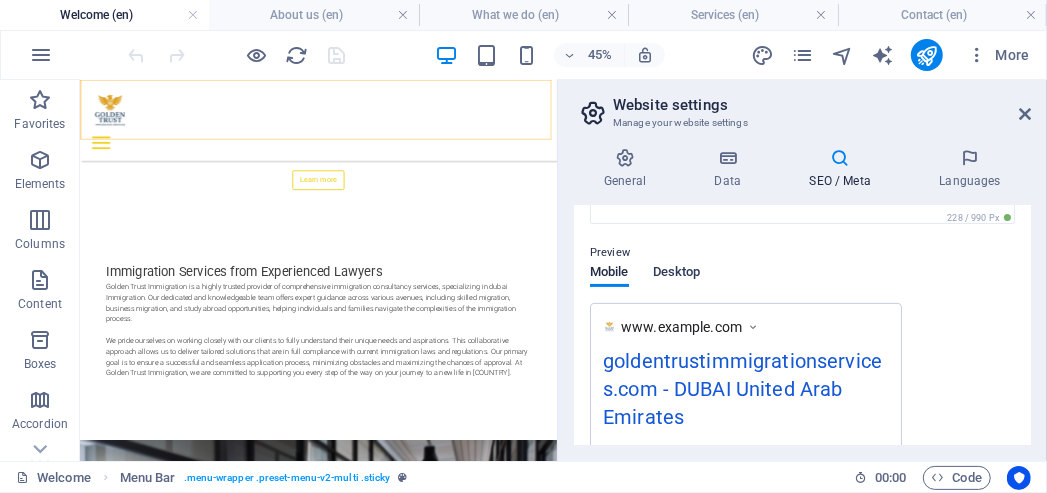 click on "Desktop" at bounding box center (677, 274) 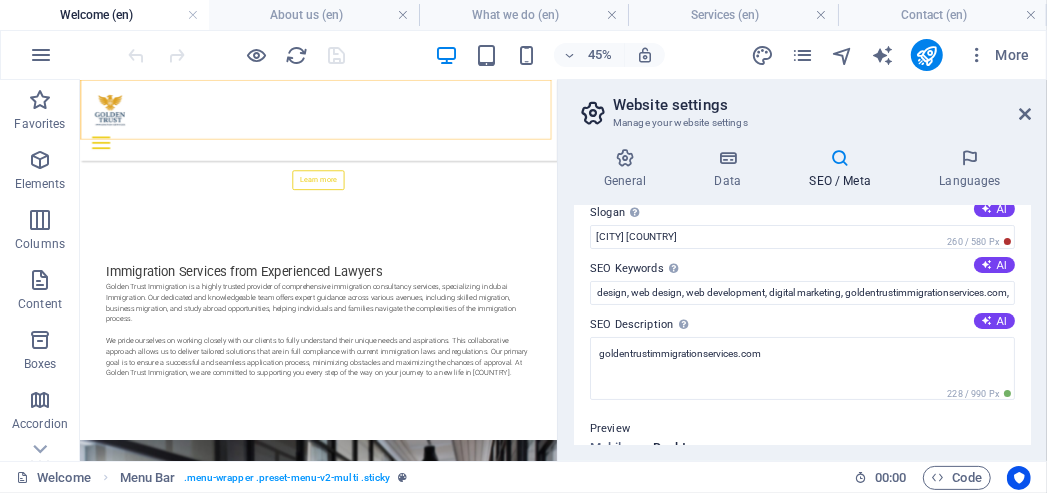 scroll, scrollTop: 72, scrollLeft: 0, axis: vertical 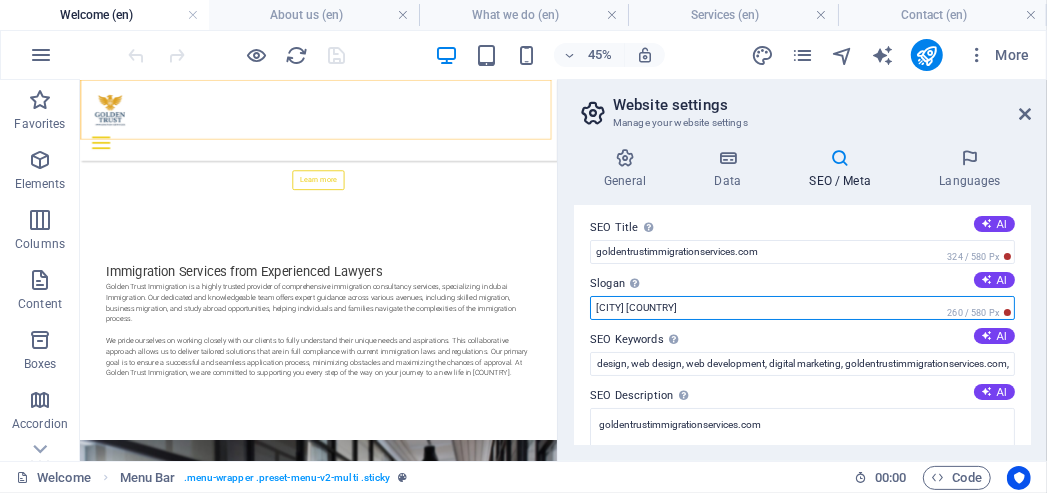 click on "[CITY] [COUNTRY]" at bounding box center [802, 308] 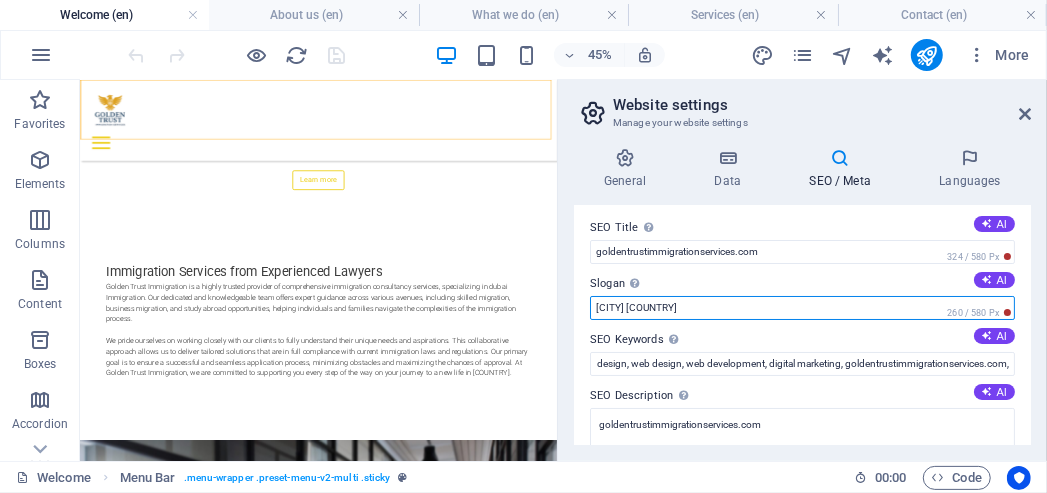 click on "[CITY] [COUNTRY]" at bounding box center (802, 308) 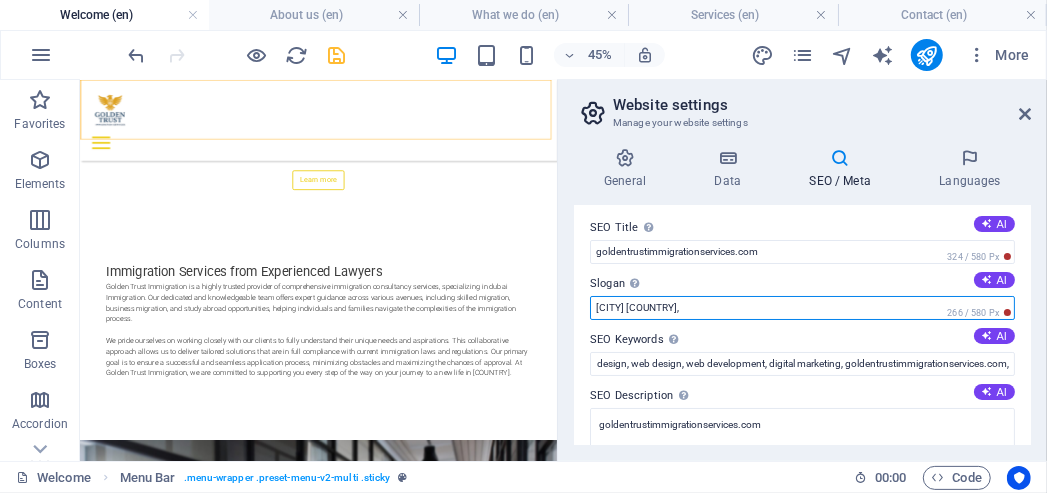 type on "[CITY] [COUNTRY]," 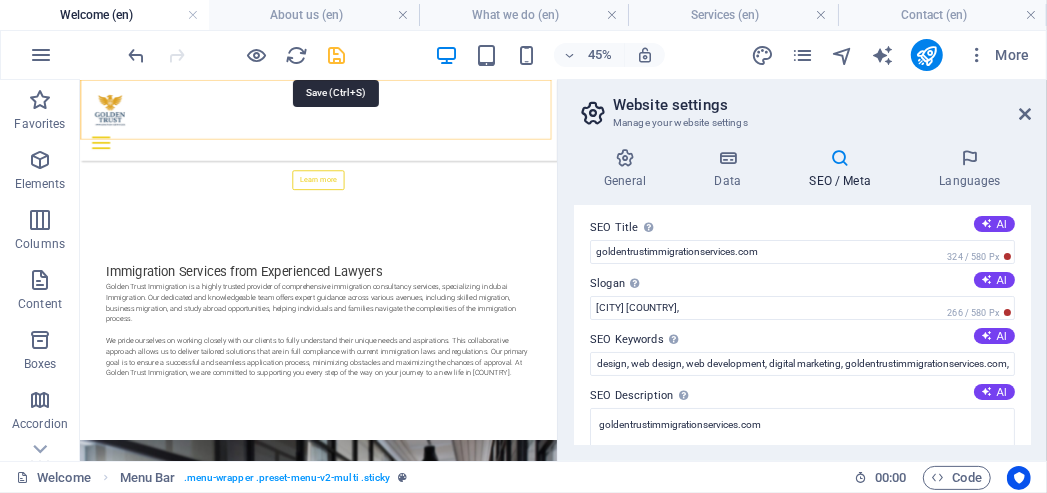 click at bounding box center [337, 55] 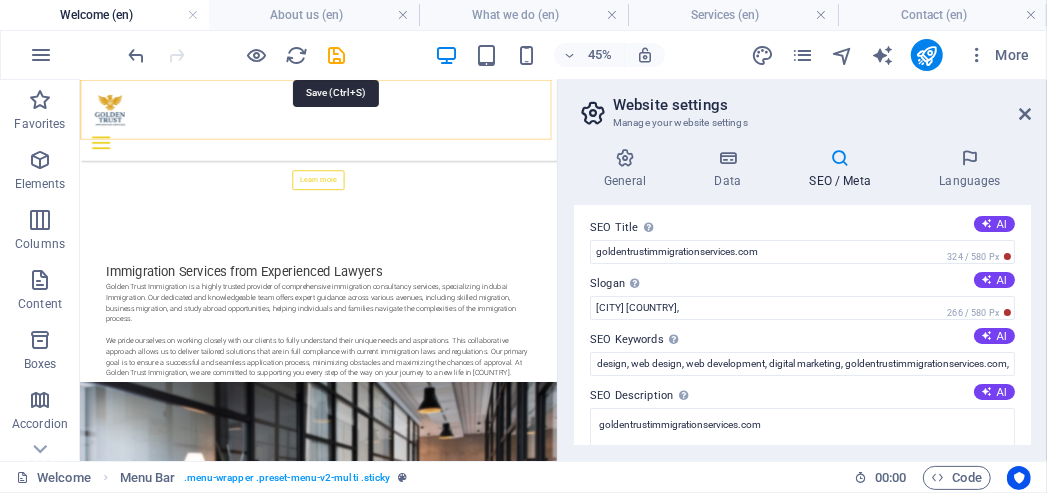scroll, scrollTop: 798, scrollLeft: 0, axis: vertical 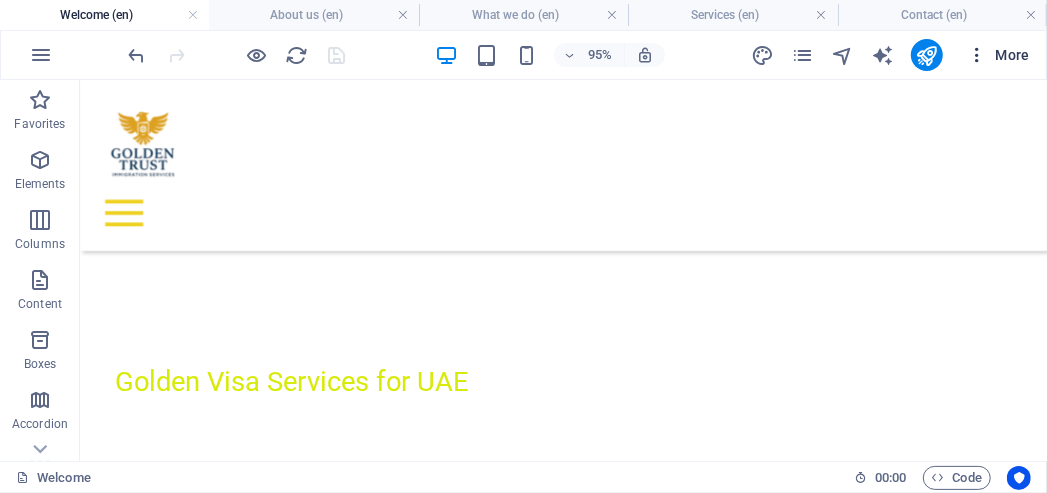 click at bounding box center [977, 55] 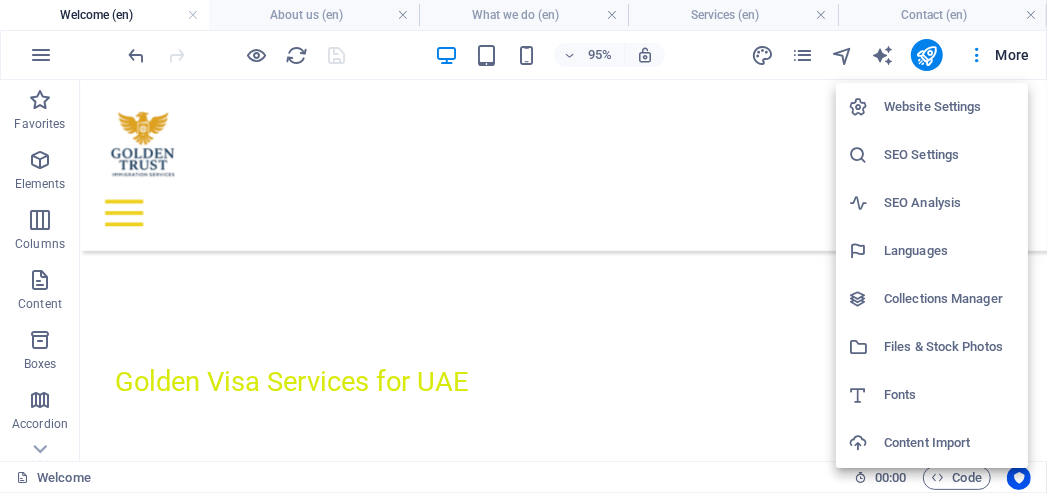 click on "SEO Settings" at bounding box center (950, 155) 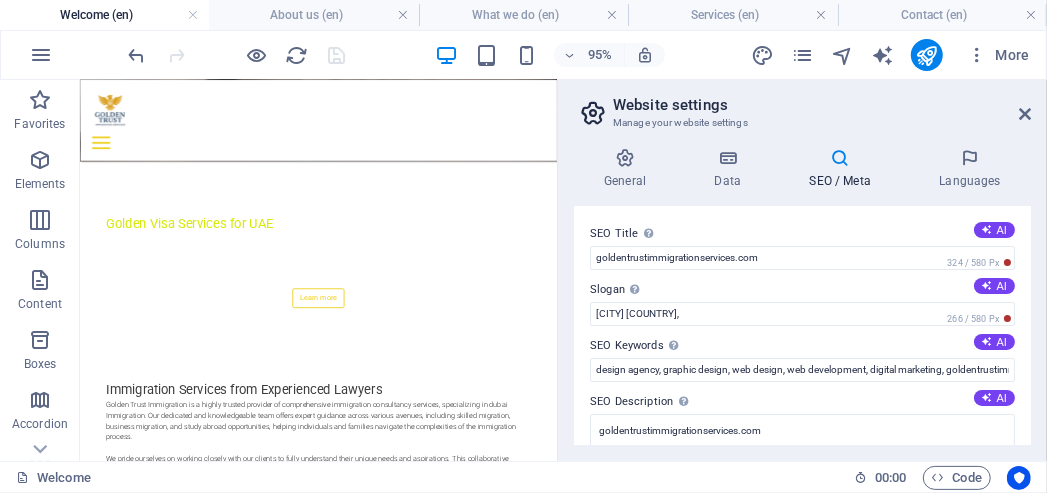 scroll, scrollTop: 1059, scrollLeft: 0, axis: vertical 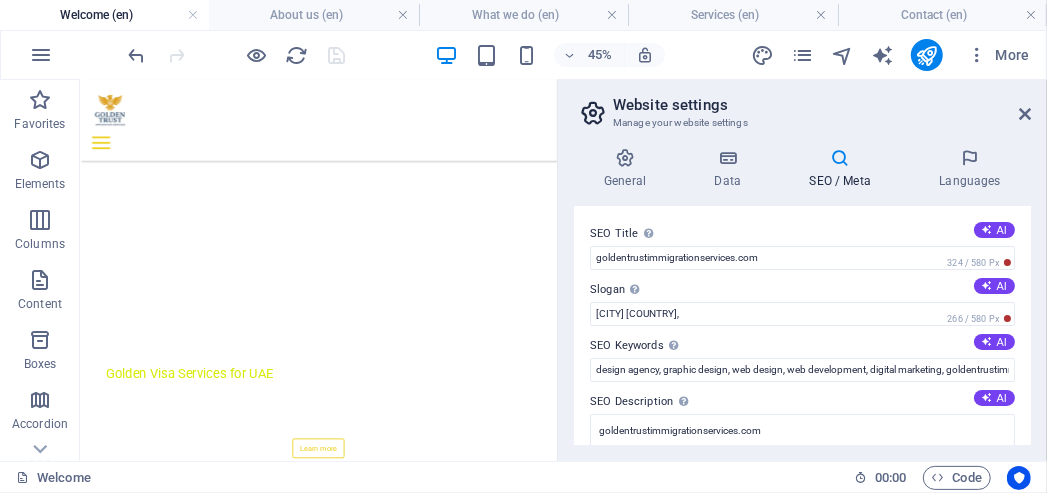 click at bounding box center [840, 158] 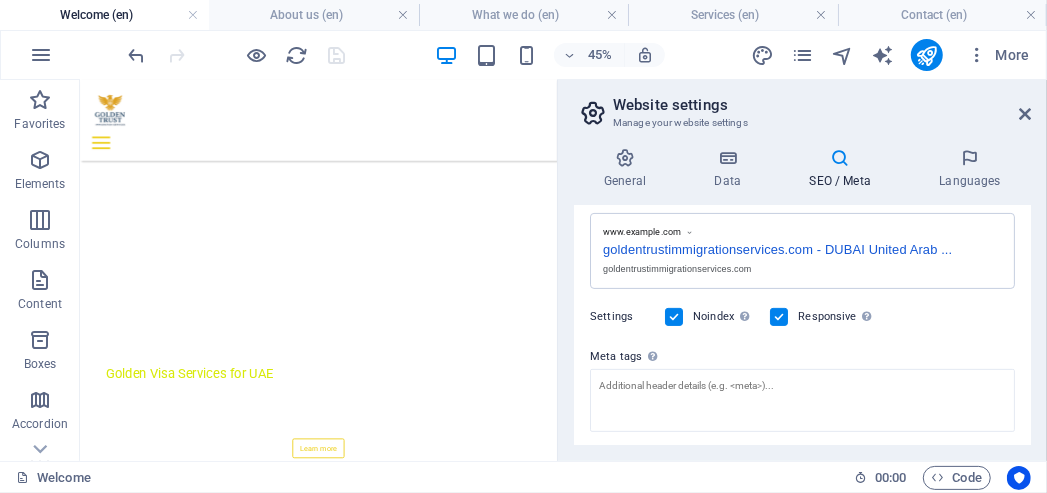 scroll, scrollTop: 0, scrollLeft: 0, axis: both 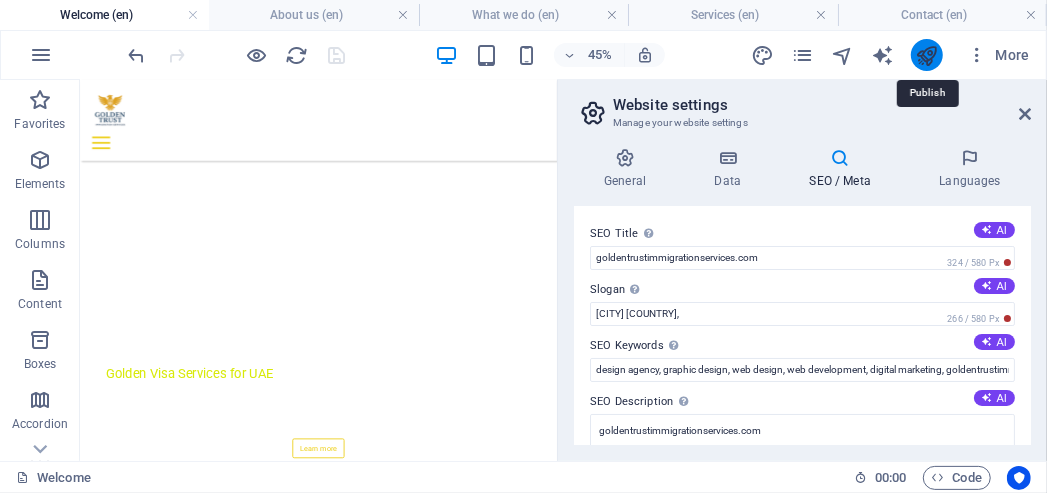 click at bounding box center [926, 55] 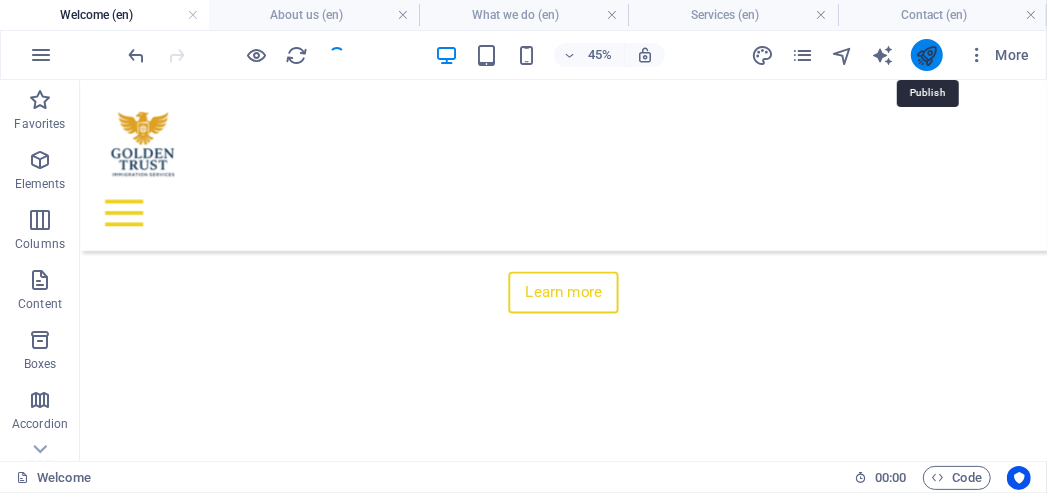 scroll, scrollTop: 798, scrollLeft: 0, axis: vertical 